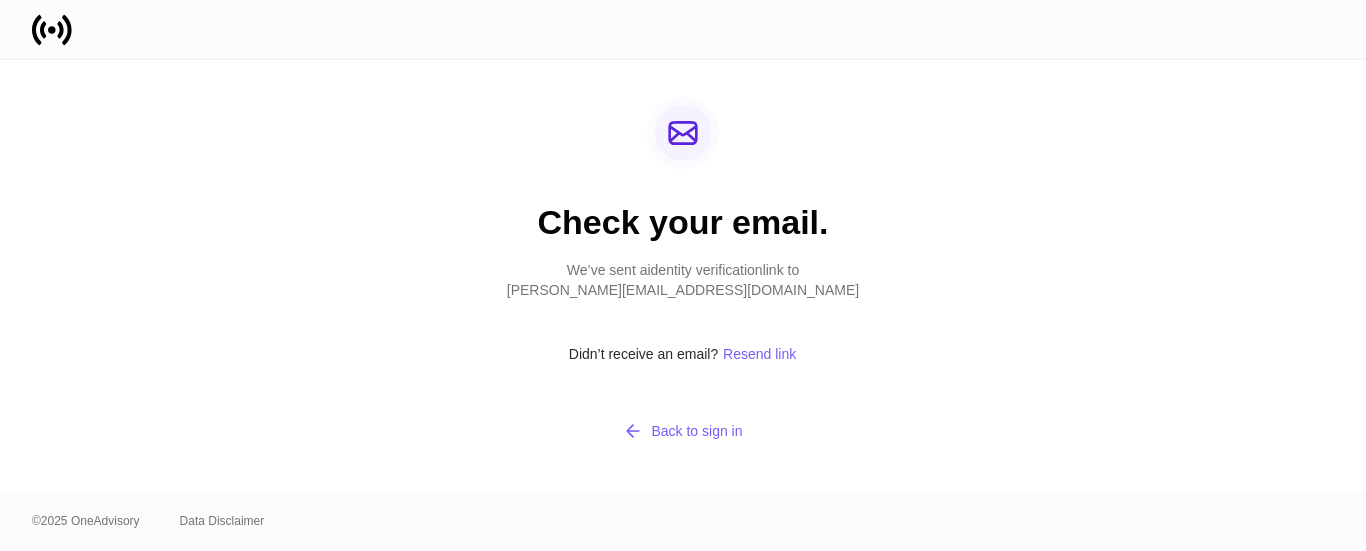scroll, scrollTop: 0, scrollLeft: 0, axis: both 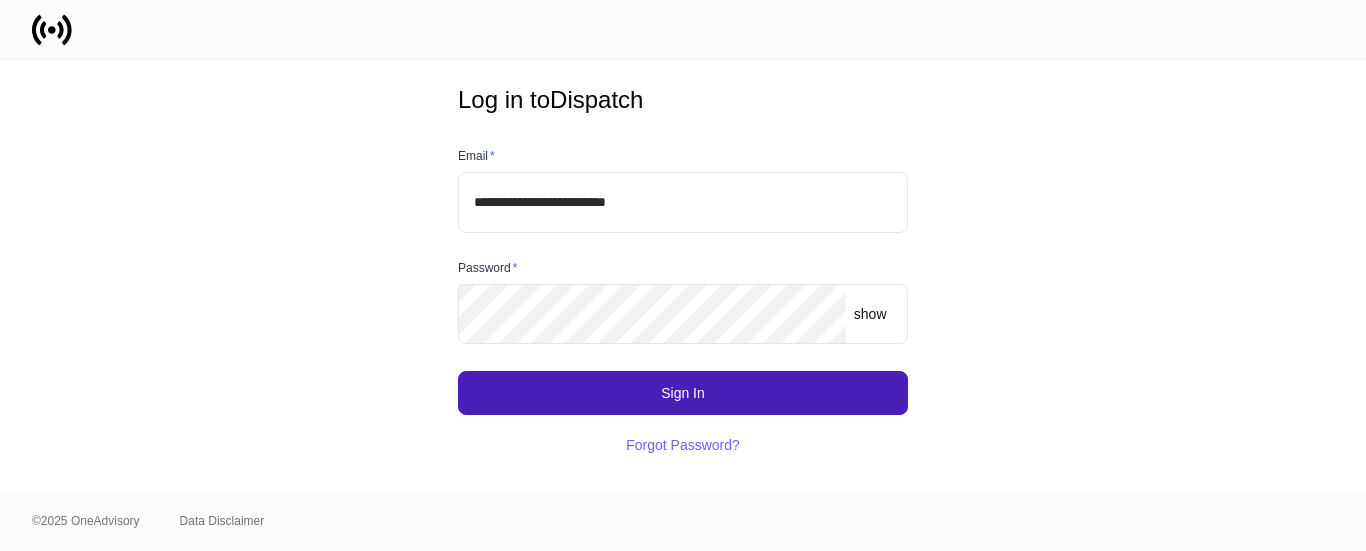 click on "Sign In" at bounding box center [683, 393] 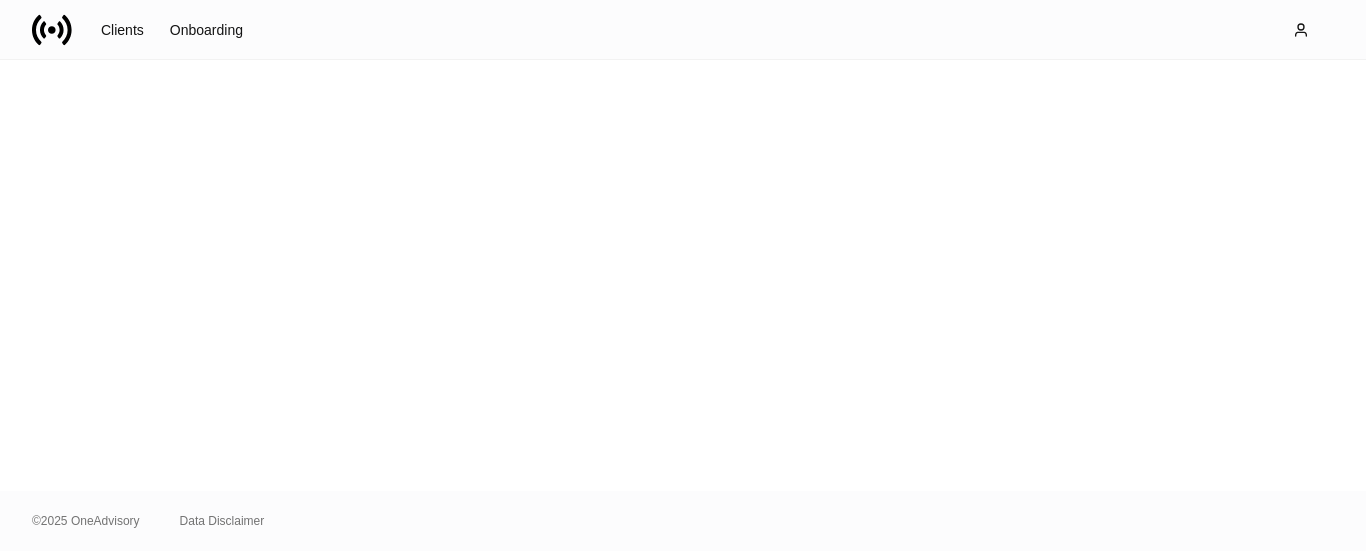 scroll, scrollTop: 0, scrollLeft: 0, axis: both 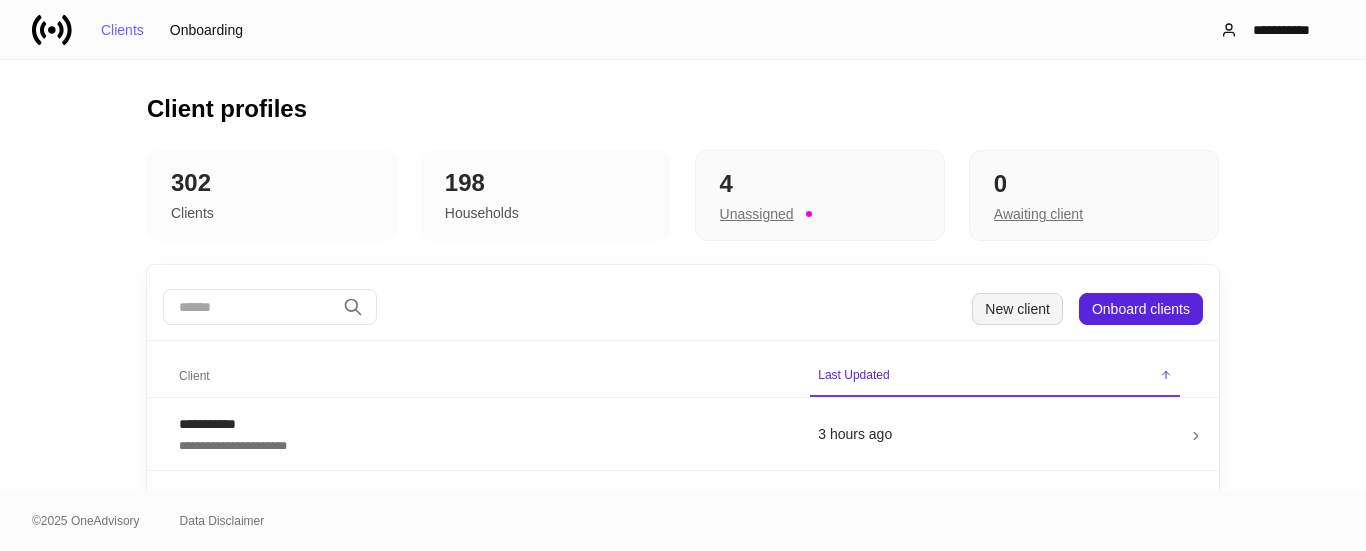 click on "New client" at bounding box center [1017, 309] 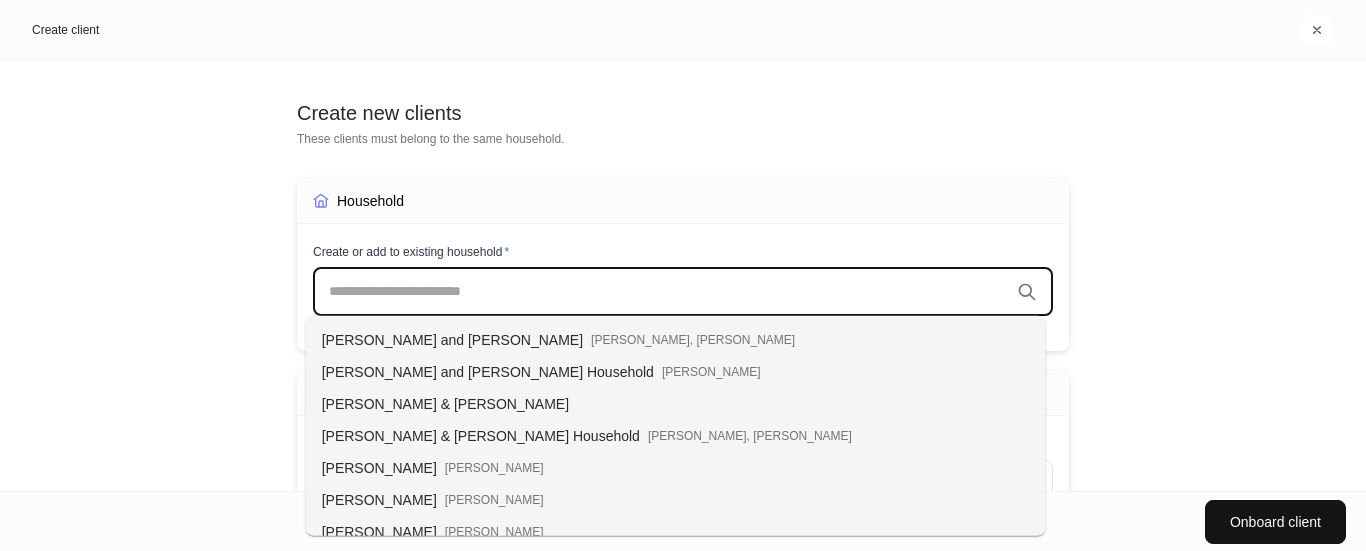 click at bounding box center [669, 292] 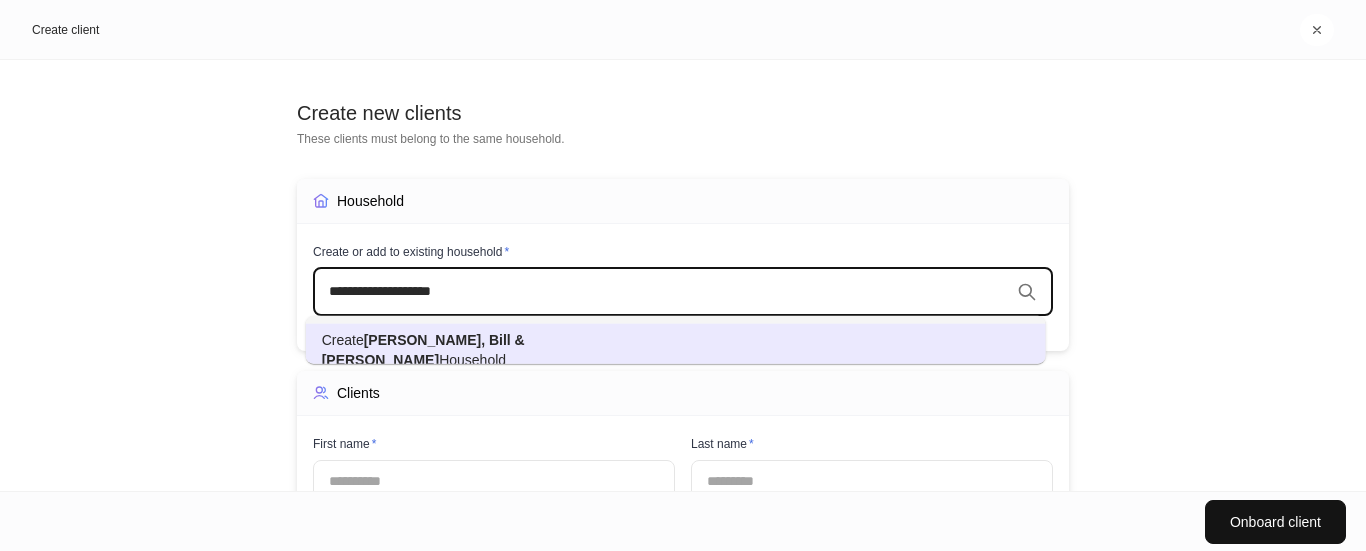 click on "Household" at bounding box center [472, 360] 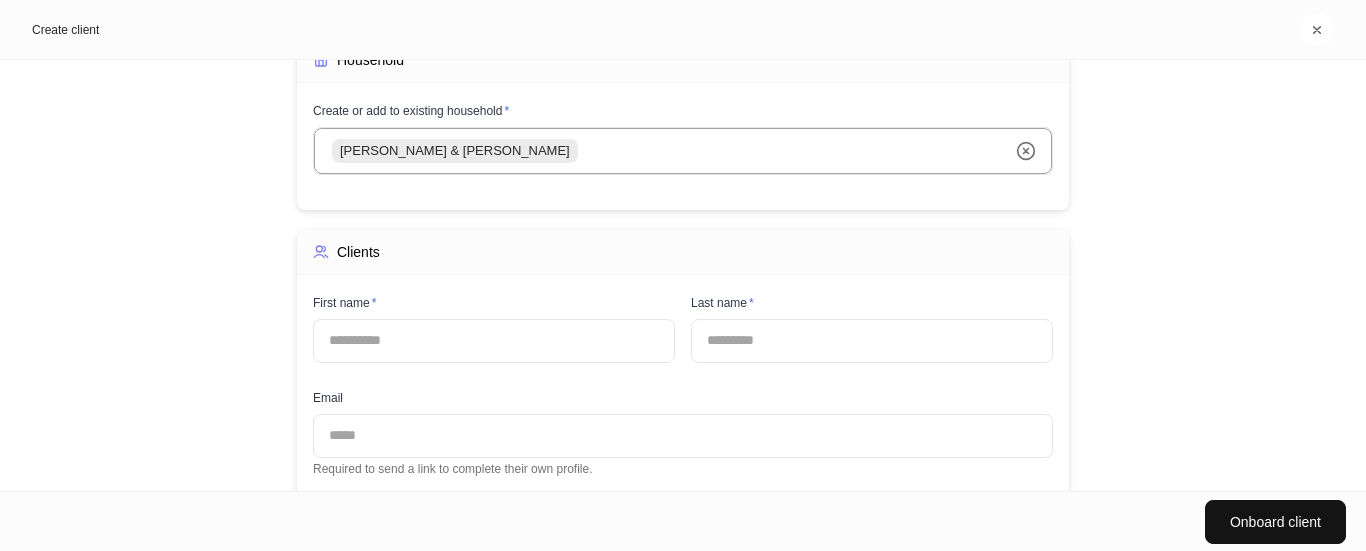 scroll, scrollTop: 200, scrollLeft: 0, axis: vertical 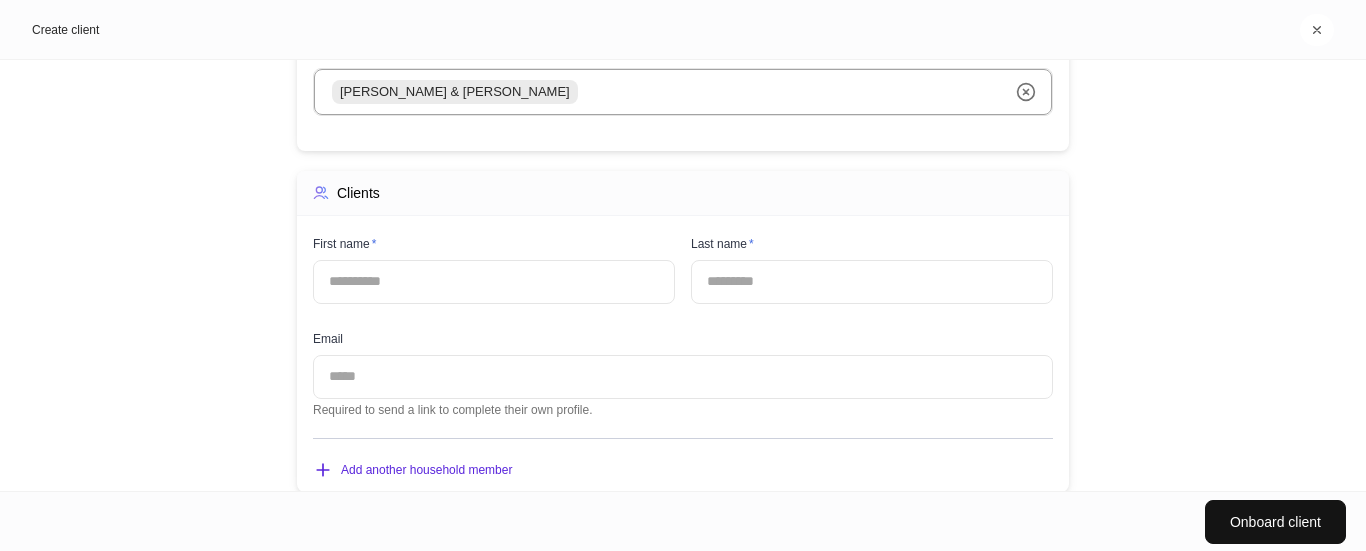 click at bounding box center (494, 282) 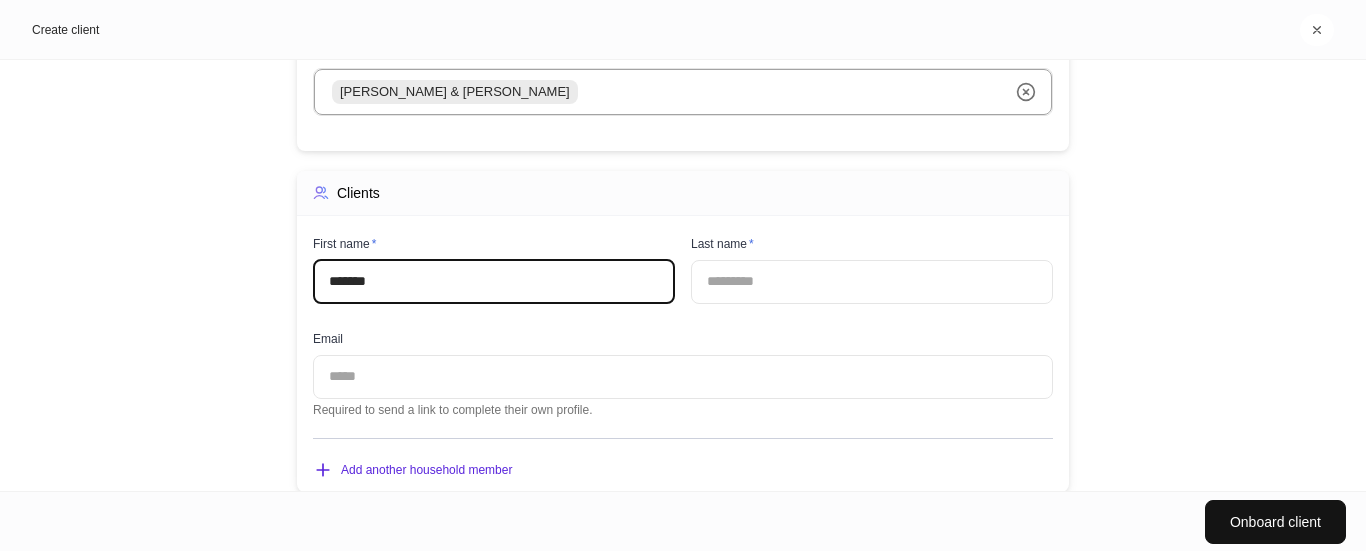 type on "*******" 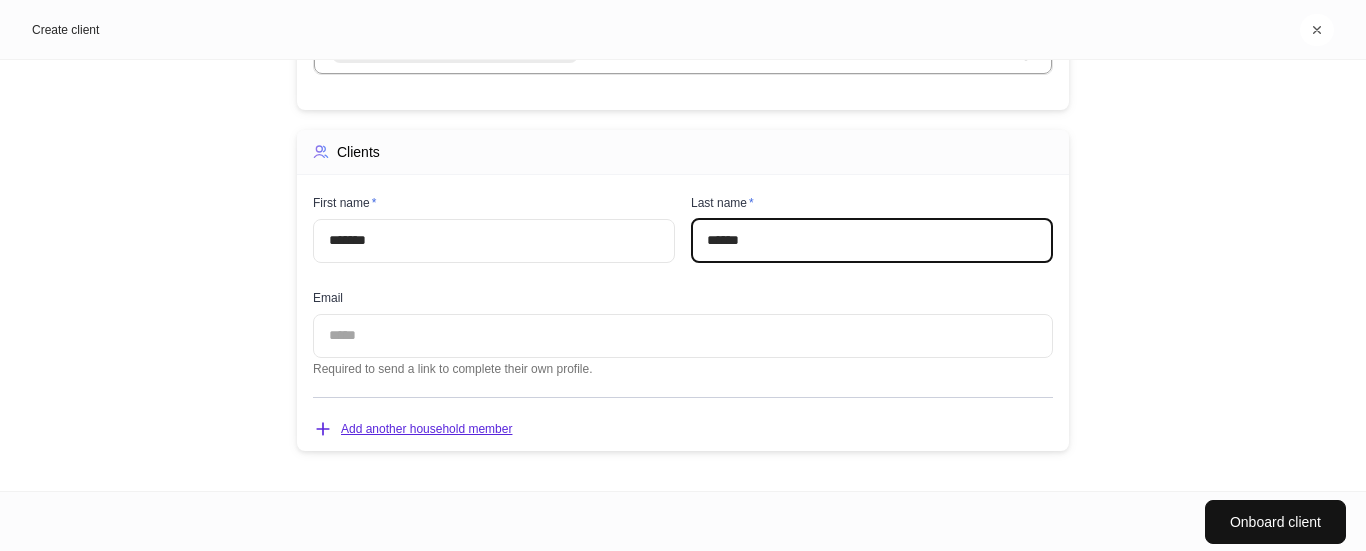 type on "******" 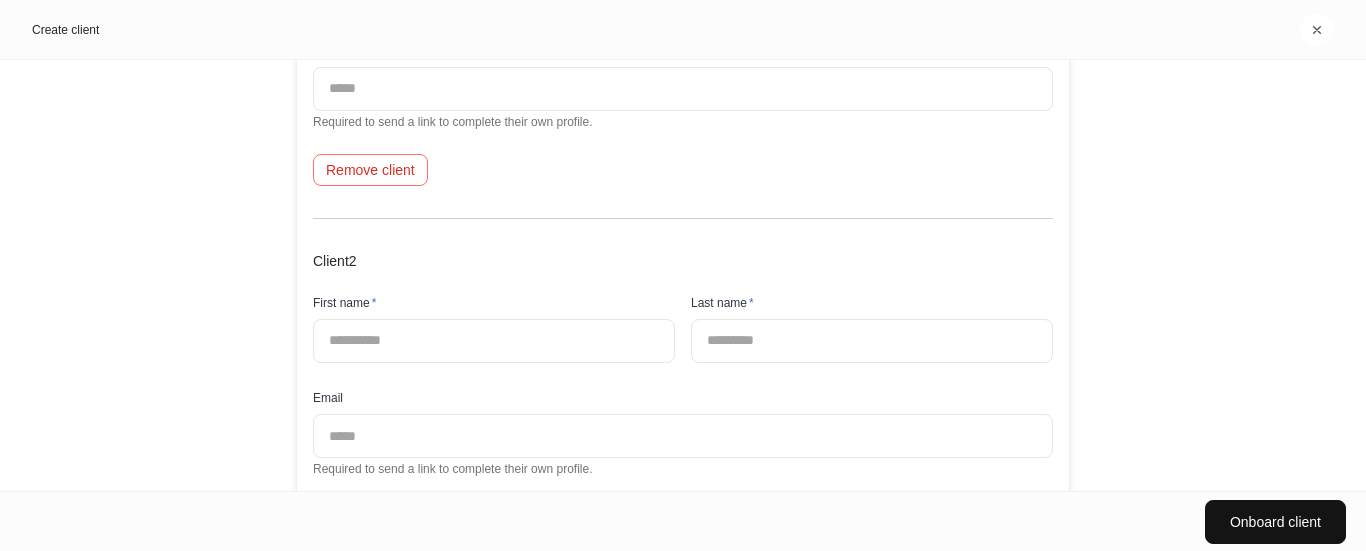 scroll, scrollTop: 542, scrollLeft: 0, axis: vertical 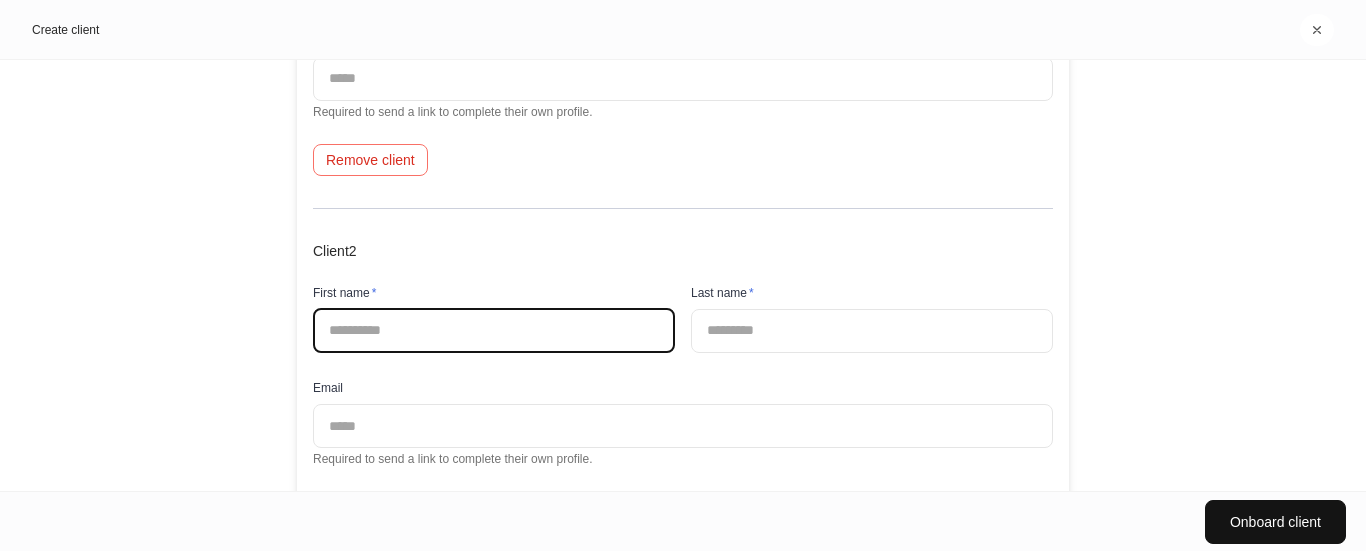 click at bounding box center (494, 331) 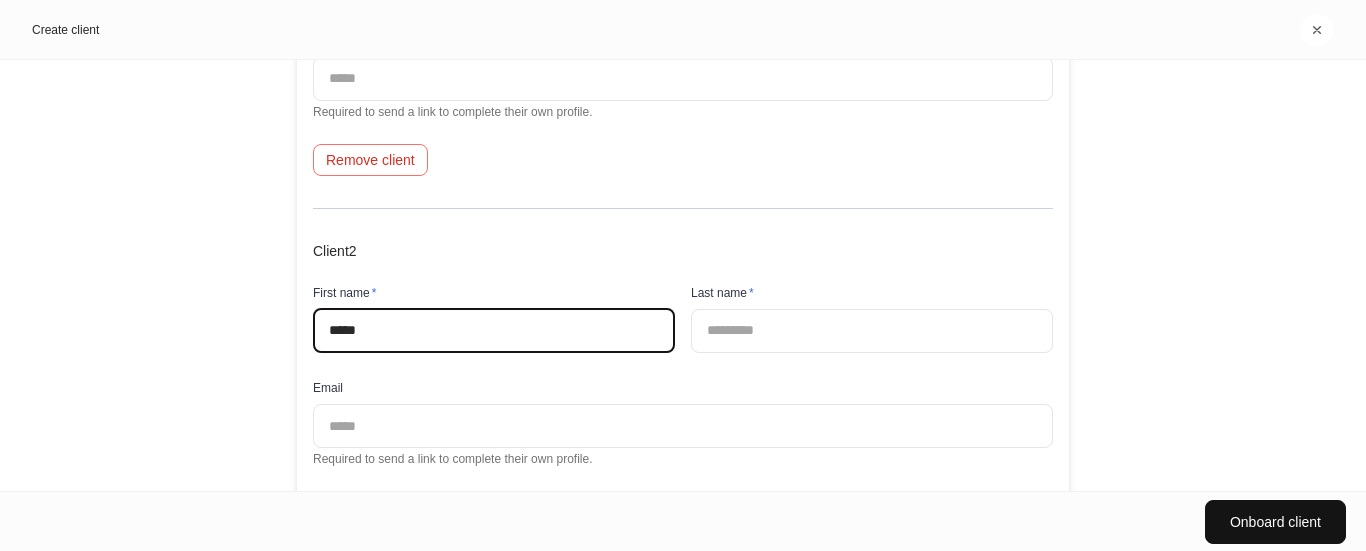 type on "*****" 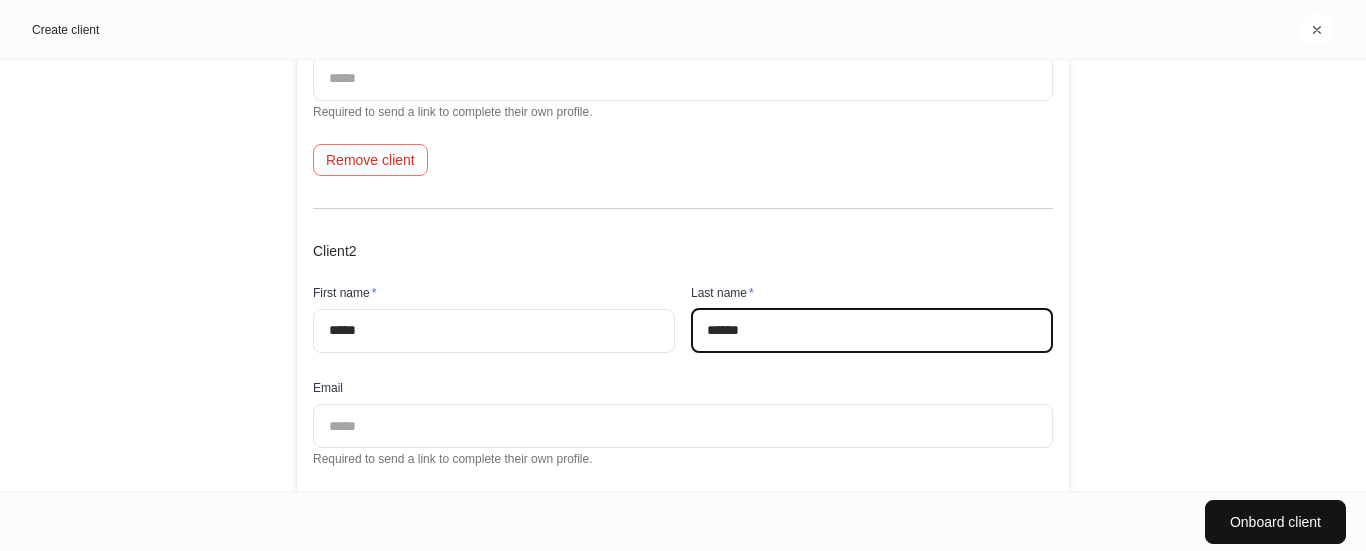 type on "******" 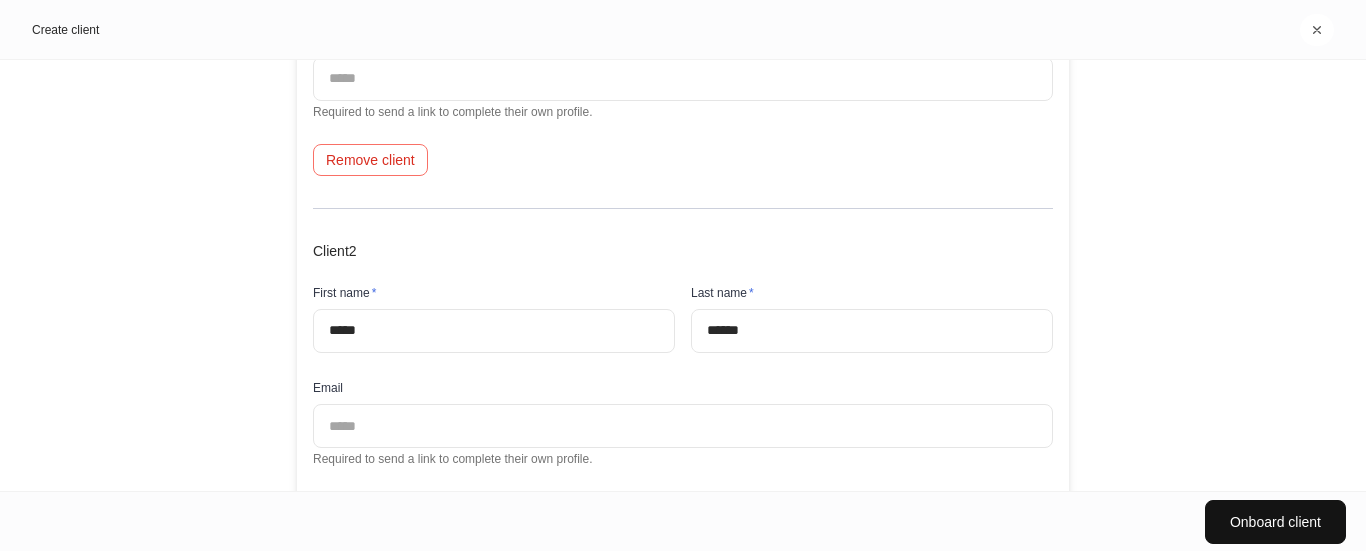 click on "Create new clients These clients must belong to the same household. Household Create or add to existing household * Forman, Bill & Linda Household ​ Assign household to a permission group * Select... ​ This determines which members have access to this household. Required for new households. Clients Client  1 First name * ******* ​ Last name * ****** ​ Email ​ Required to send a link to complete their own profile. Remove client Client  2 First name * ***** ​ Last name * ****** ​ Email ​ Required to send a link to complete their own profile. Remove client Add another household member" at bounding box center [683, 275] 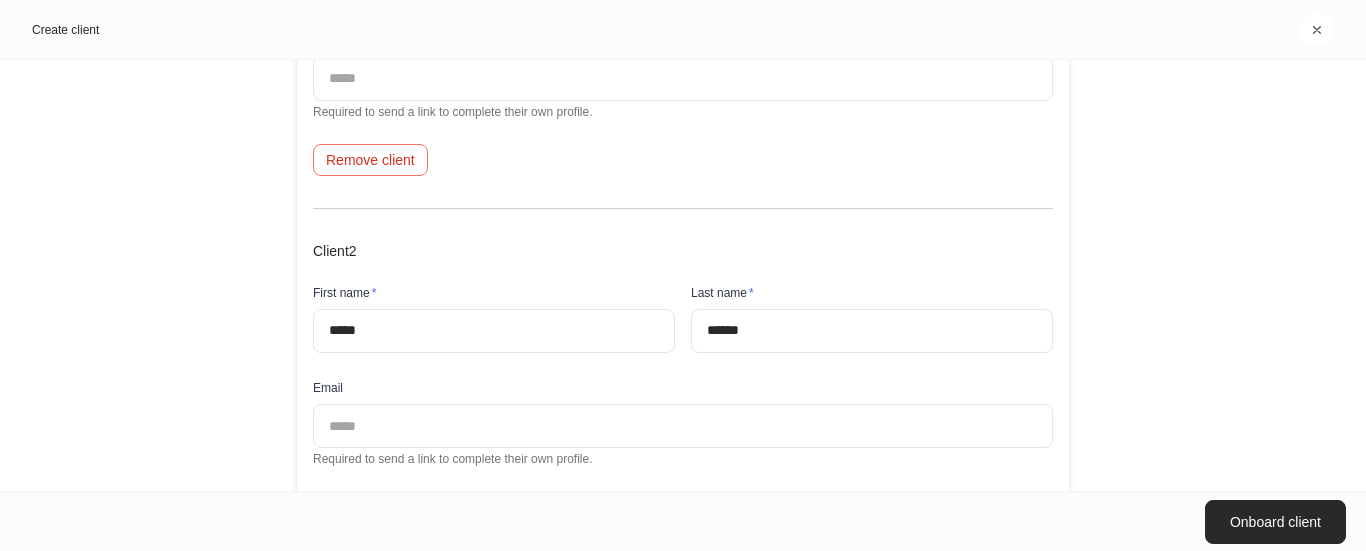 click on "Onboard client" at bounding box center [1275, 522] 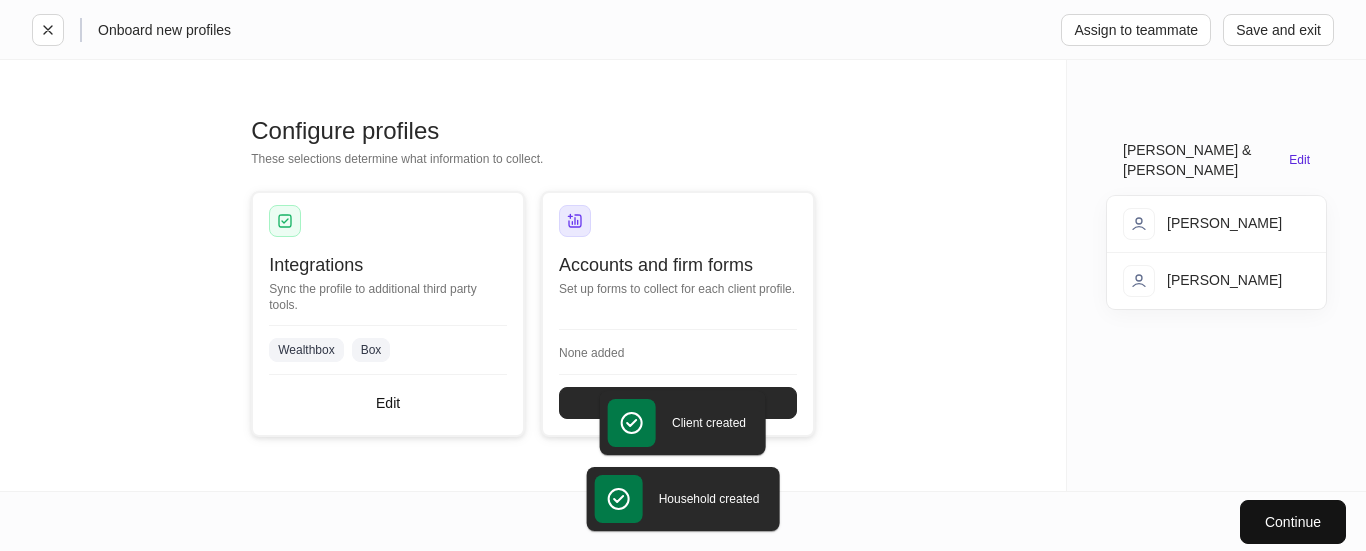 click on "Set up" at bounding box center (678, 403) 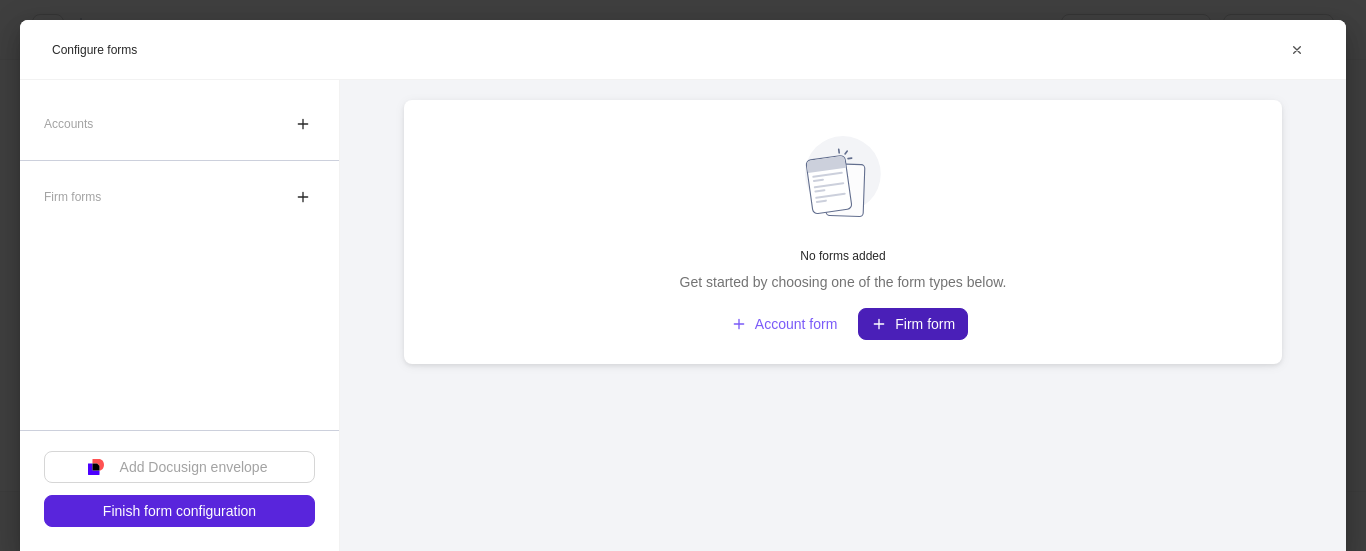 click on "Firm form" at bounding box center (913, 324) 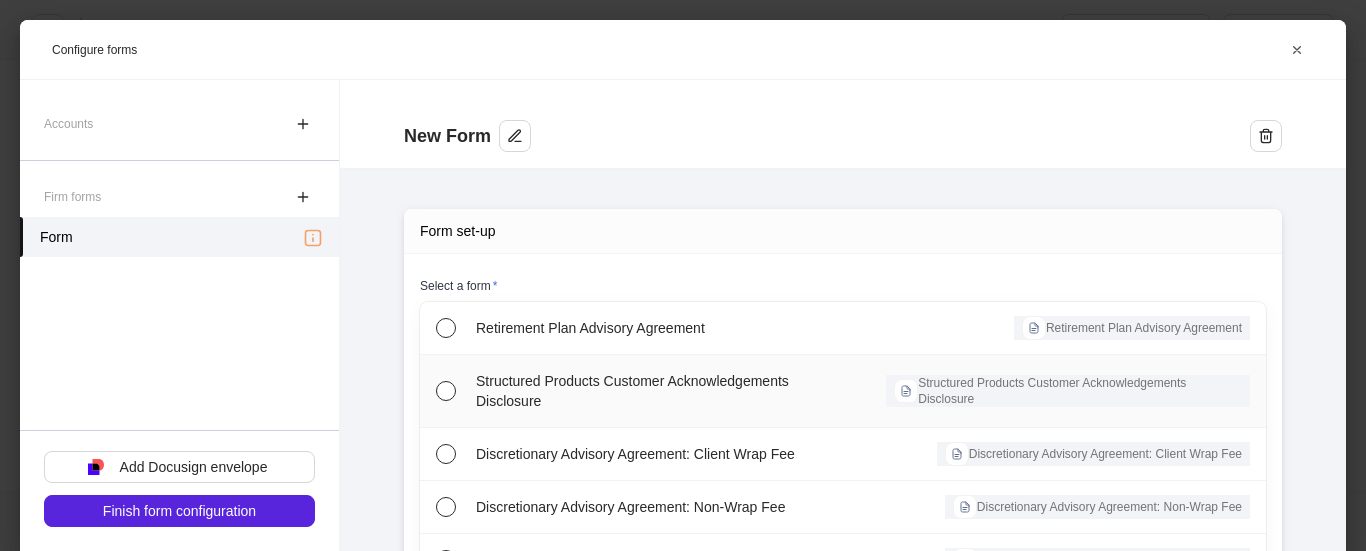 scroll, scrollTop: 100, scrollLeft: 0, axis: vertical 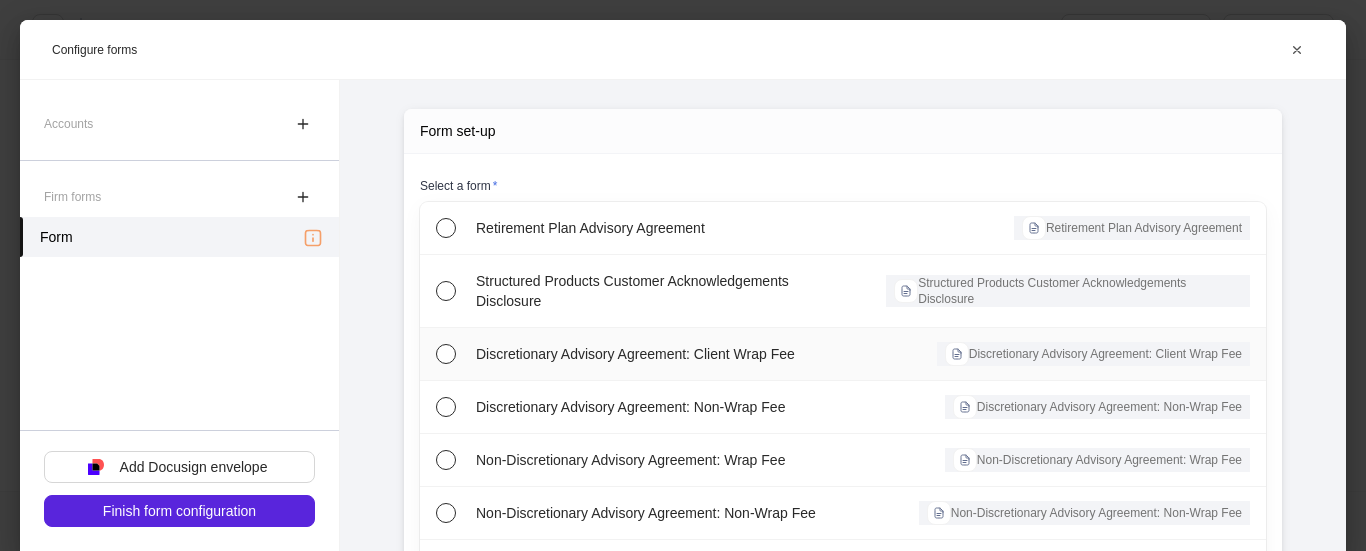 click on "Discretionary Advisory Agreement: Client Wrap Fee" at bounding box center (663, 354) 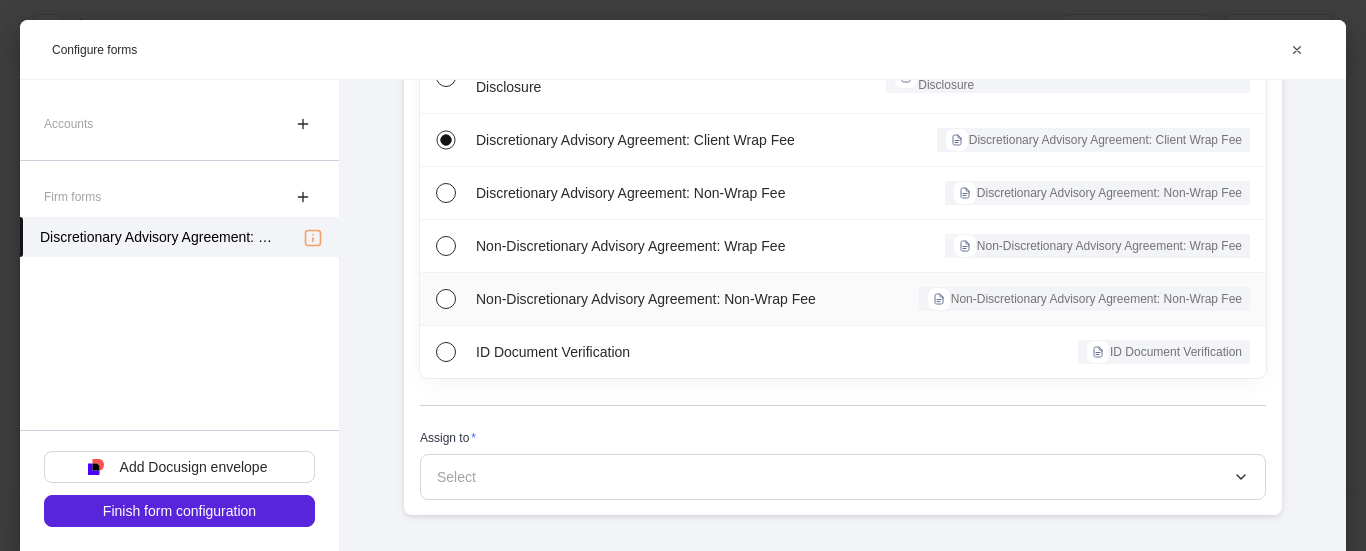 scroll, scrollTop: 318, scrollLeft: 0, axis: vertical 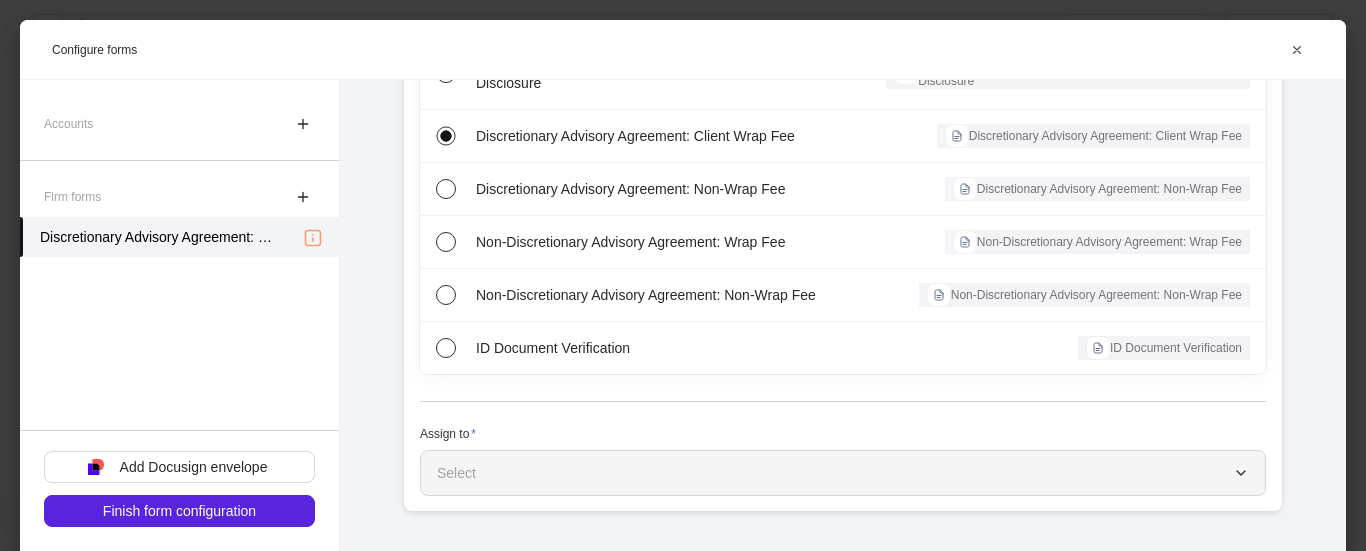 click on "Select" at bounding box center (843, 473) 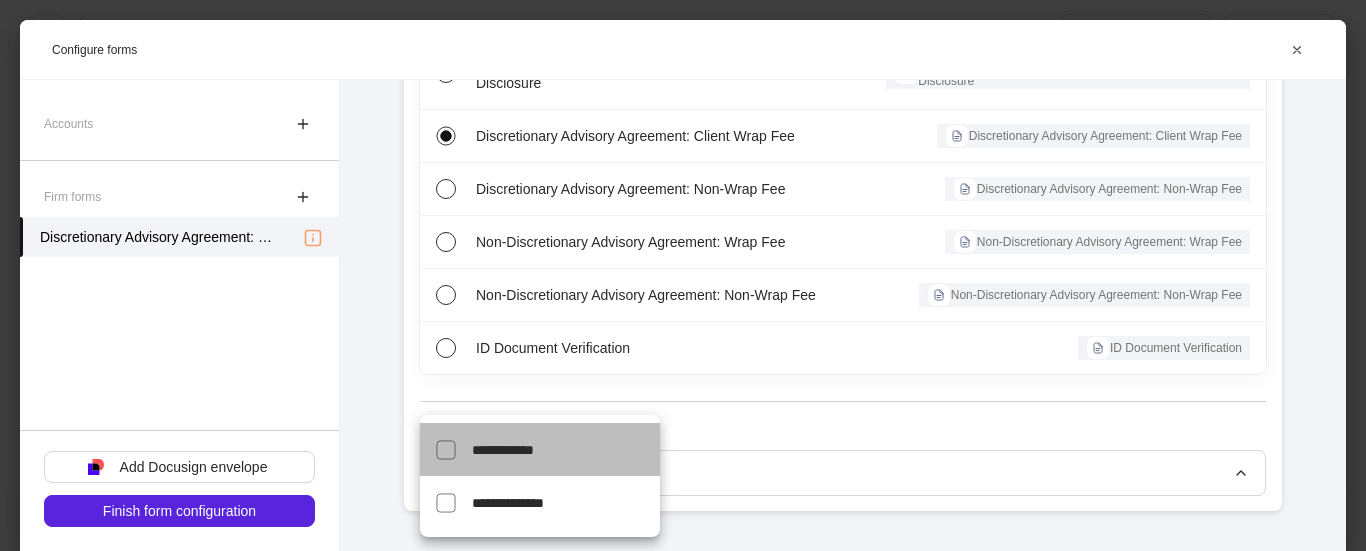 click on "**********" at bounding box center (566, 449) 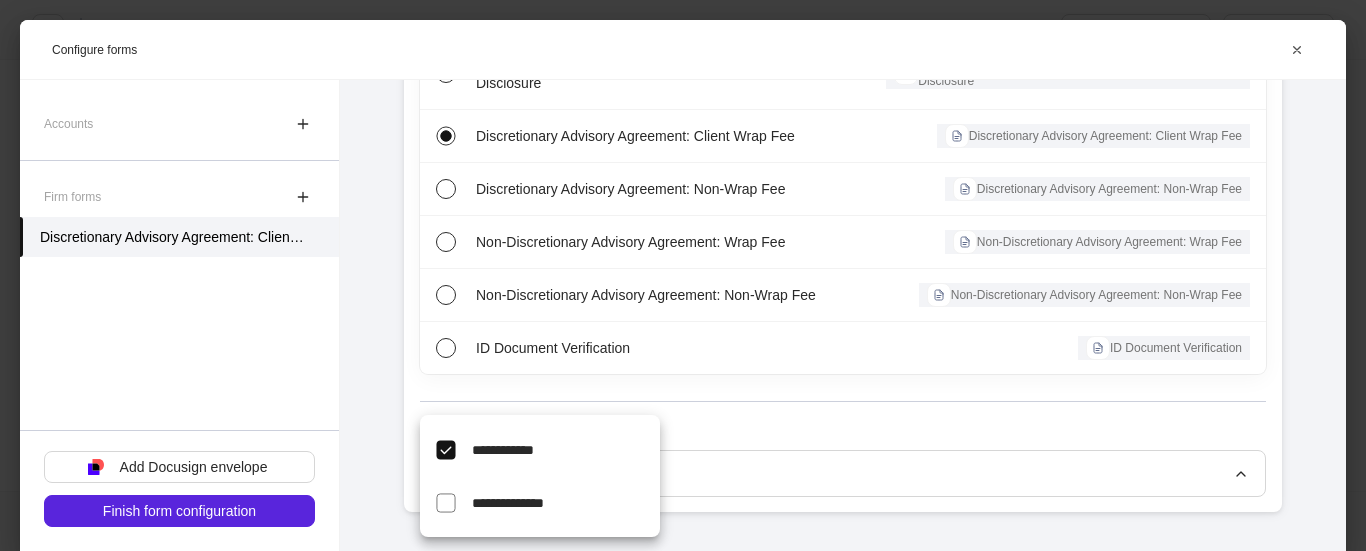 click on "**********" at bounding box center (508, 503) 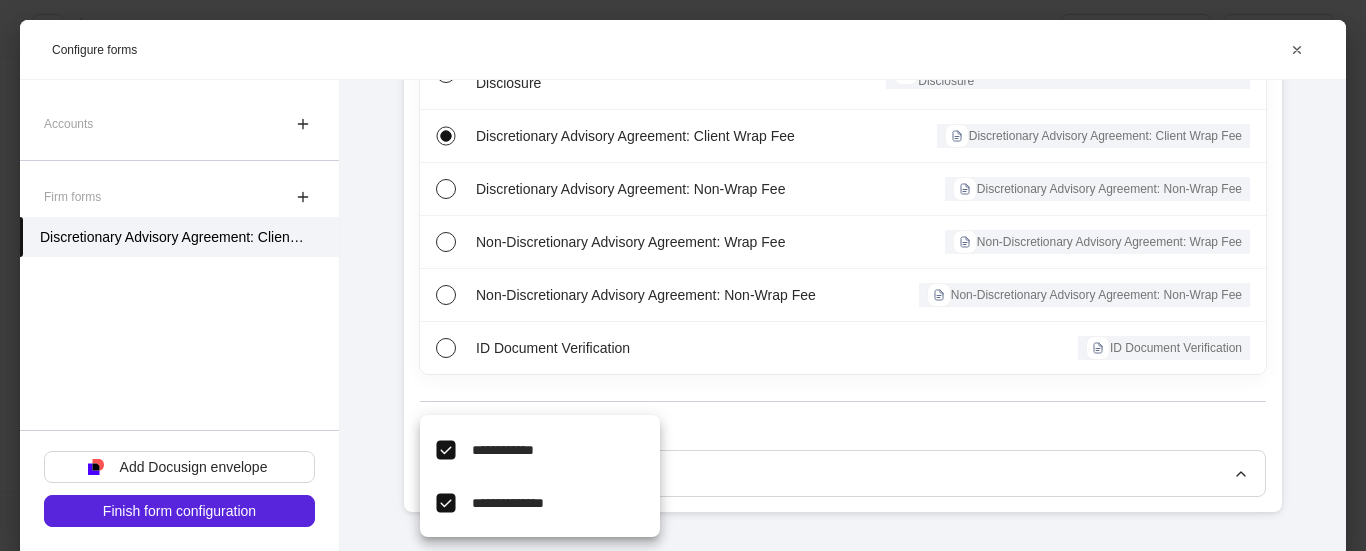 click at bounding box center [683, 275] 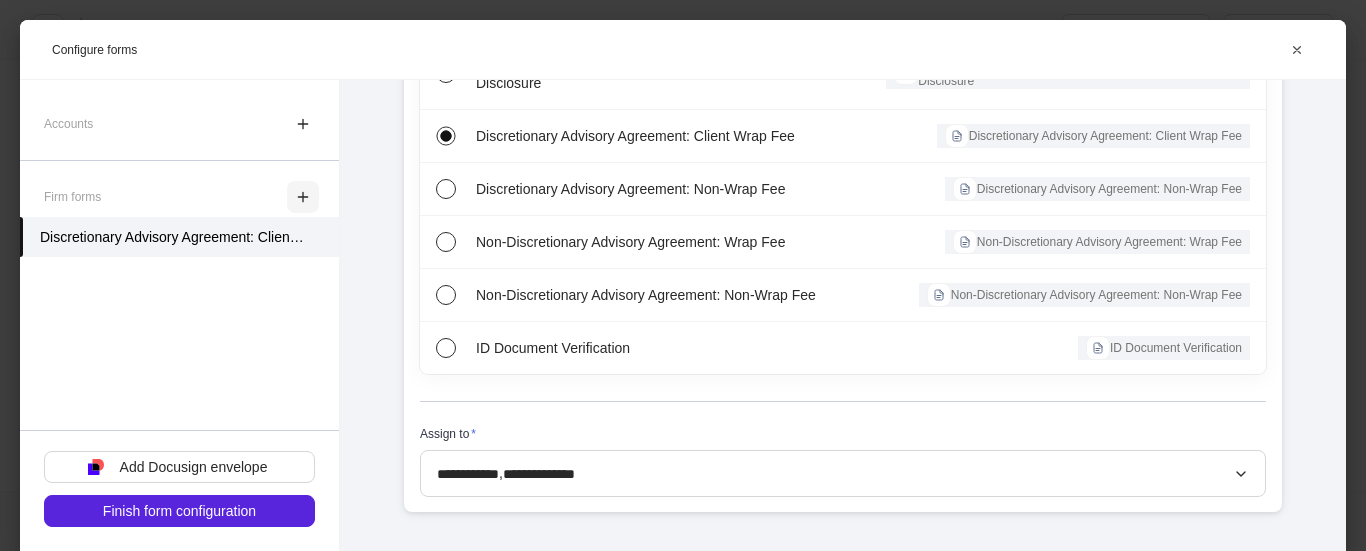 click 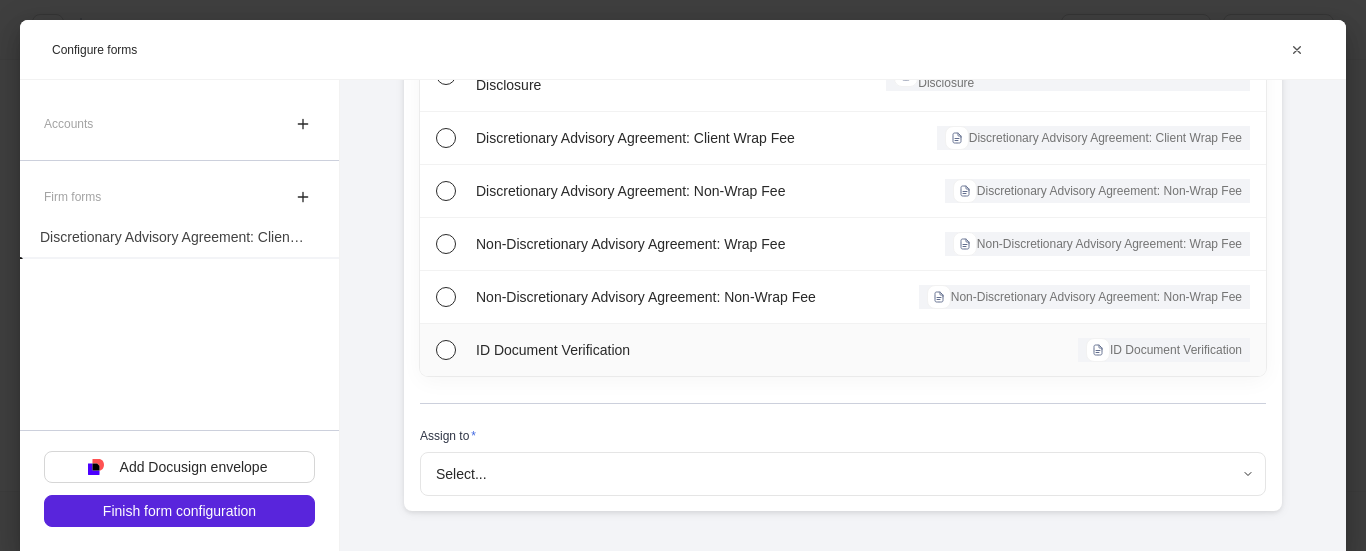 click on "ID Document Verification" at bounding box center (657, 350) 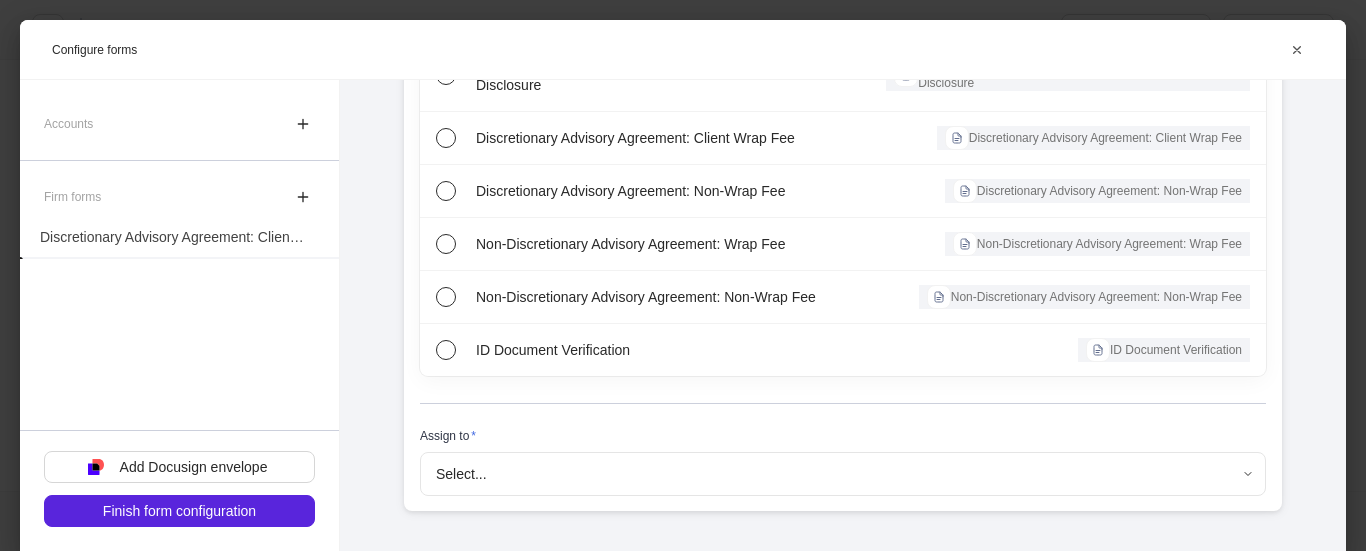 scroll, scrollTop: 318, scrollLeft: 0, axis: vertical 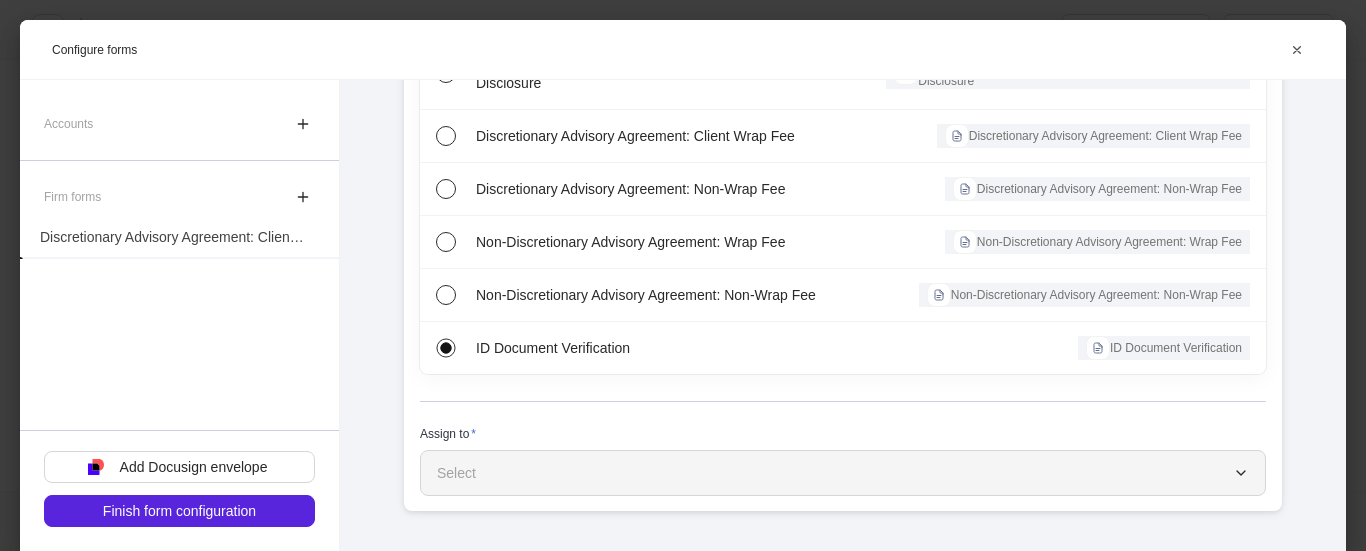 click on "Select" at bounding box center [843, 473] 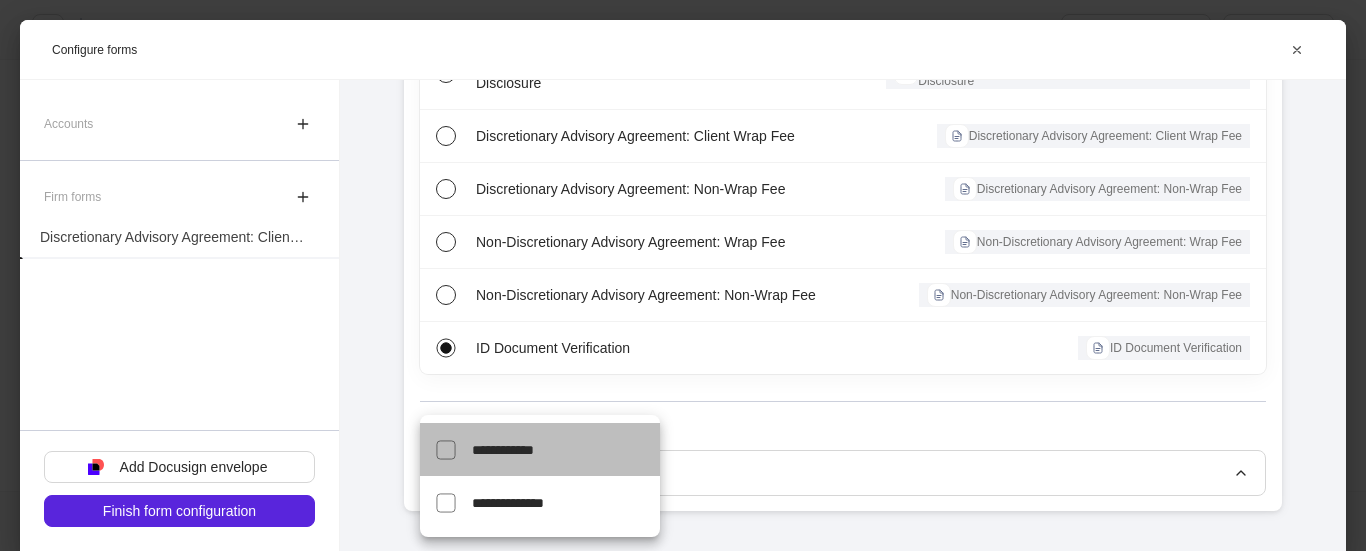 click on "**********" at bounding box center (503, 450) 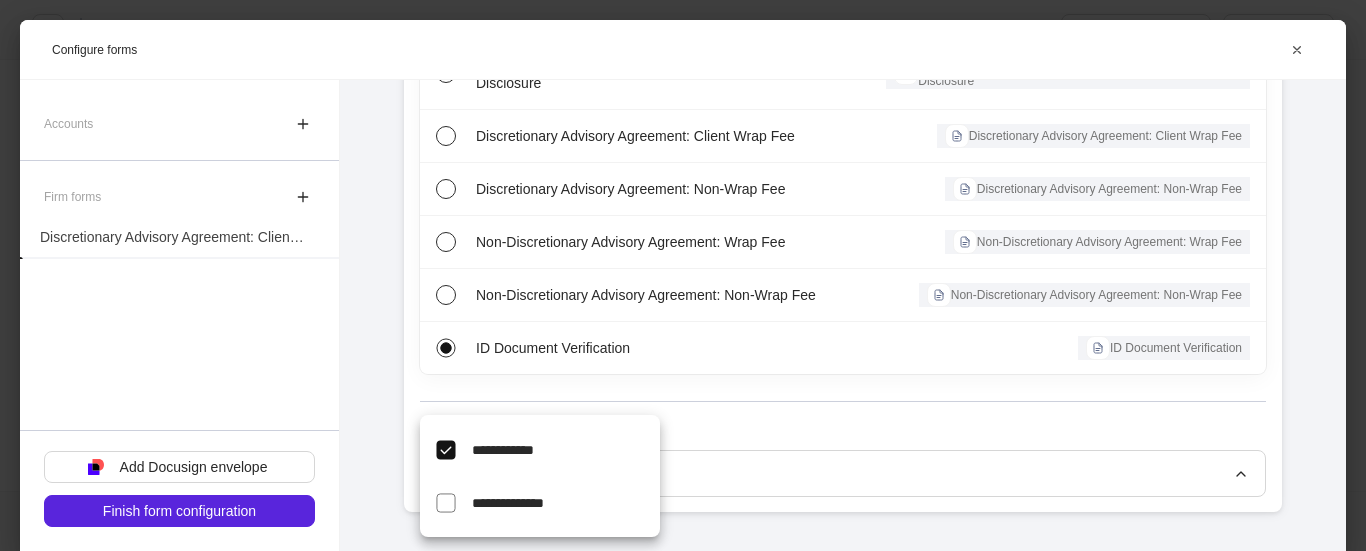 click at bounding box center [683, 275] 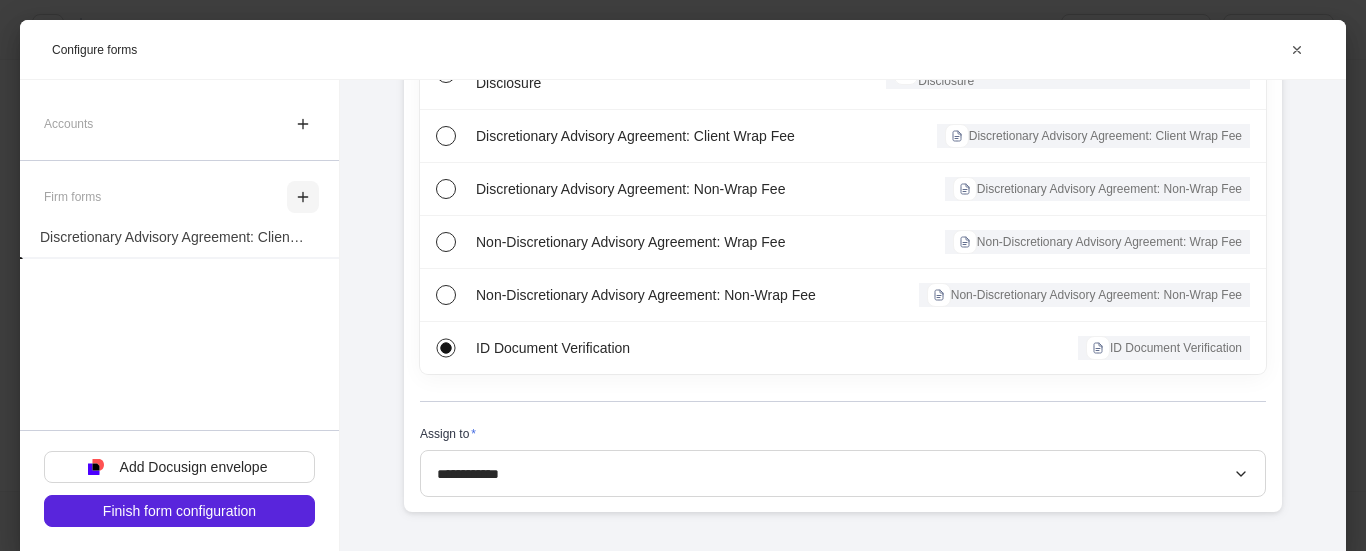 click at bounding box center [303, 197] 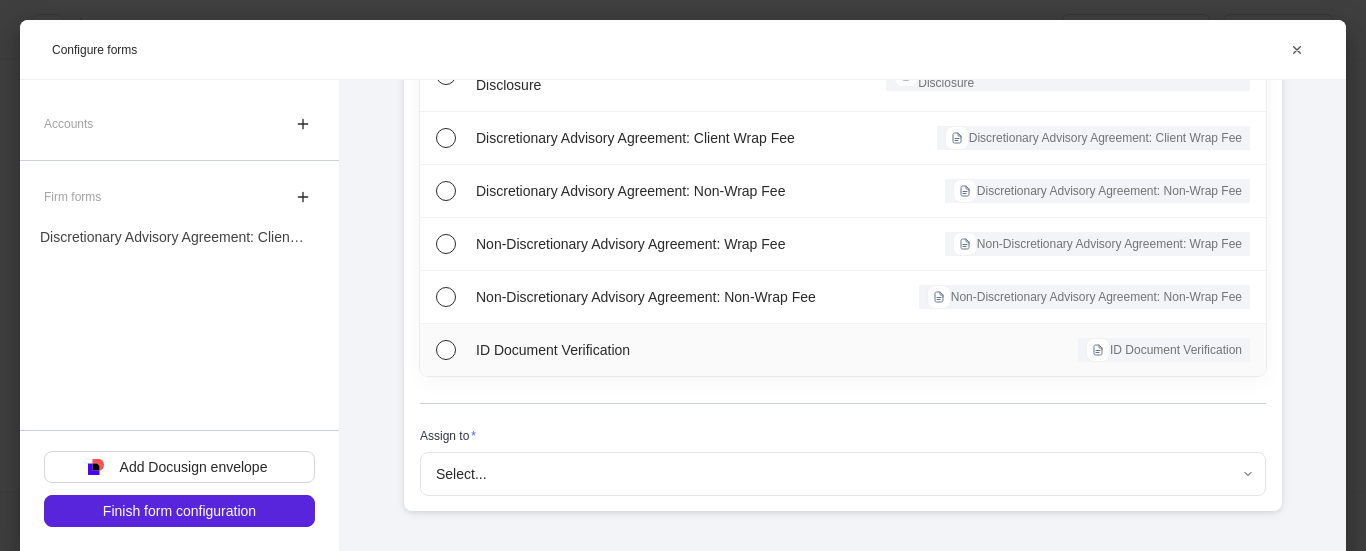 click on "ID Document Verification ID Document Verification" at bounding box center (843, 350) 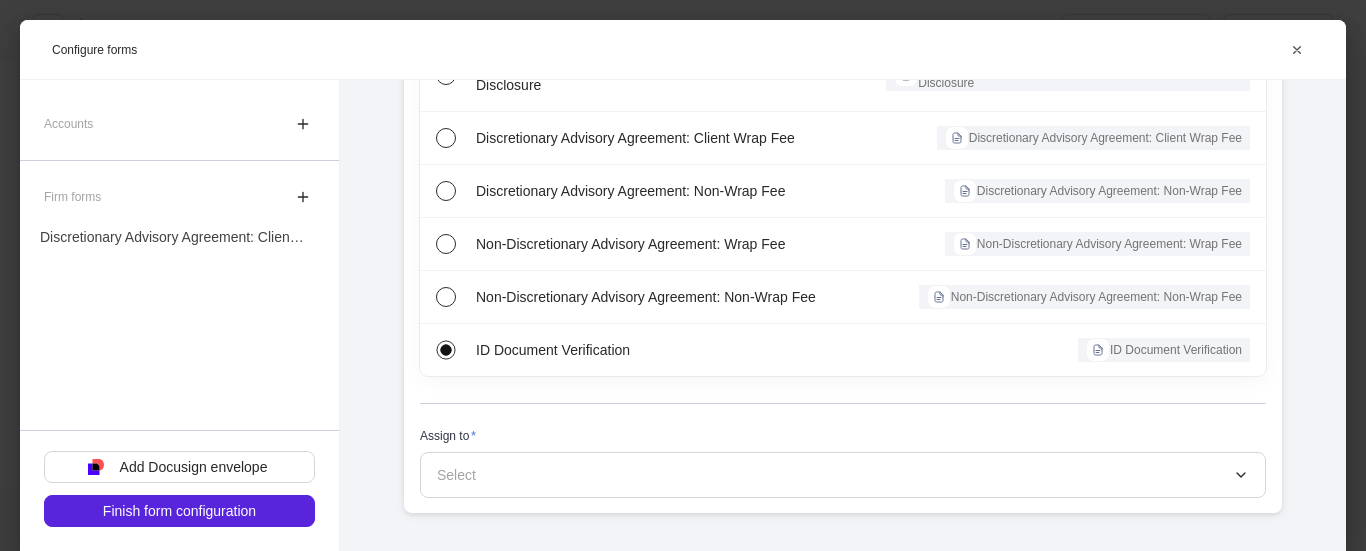 scroll, scrollTop: 318, scrollLeft: 0, axis: vertical 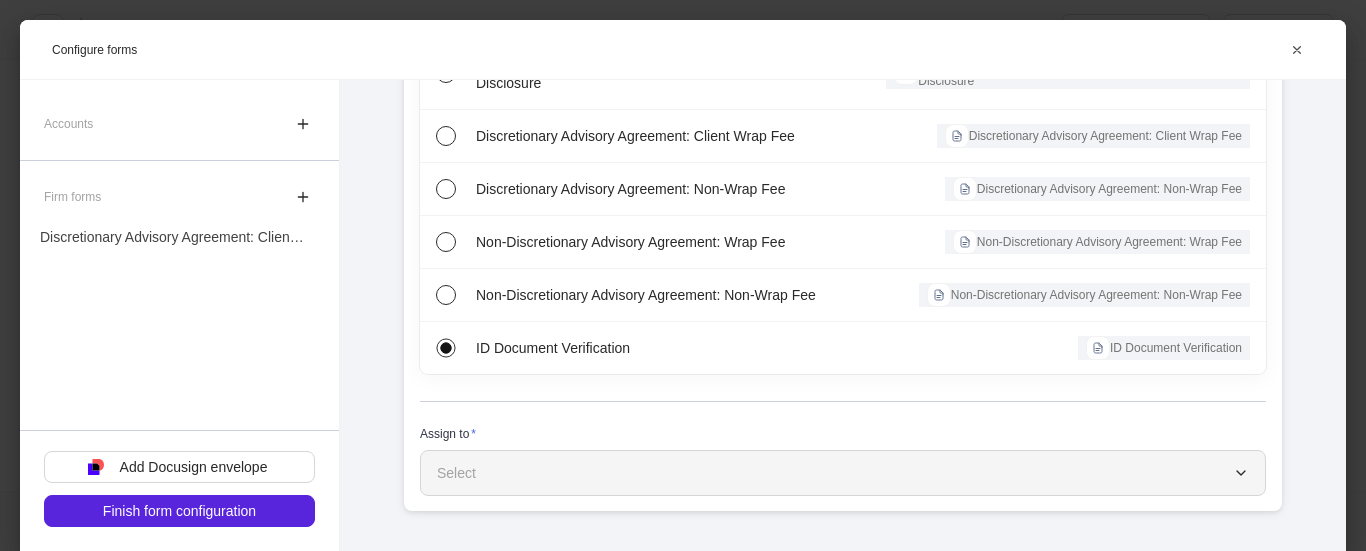 click on "Select" at bounding box center (843, 473) 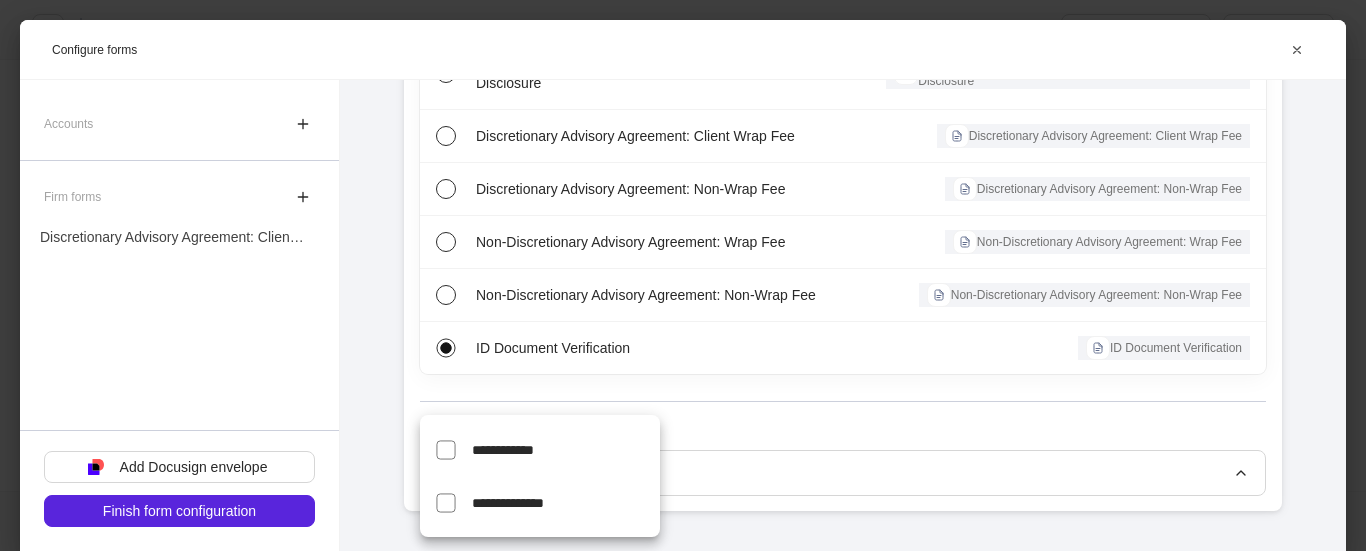 click on "**********" at bounding box center (566, 502) 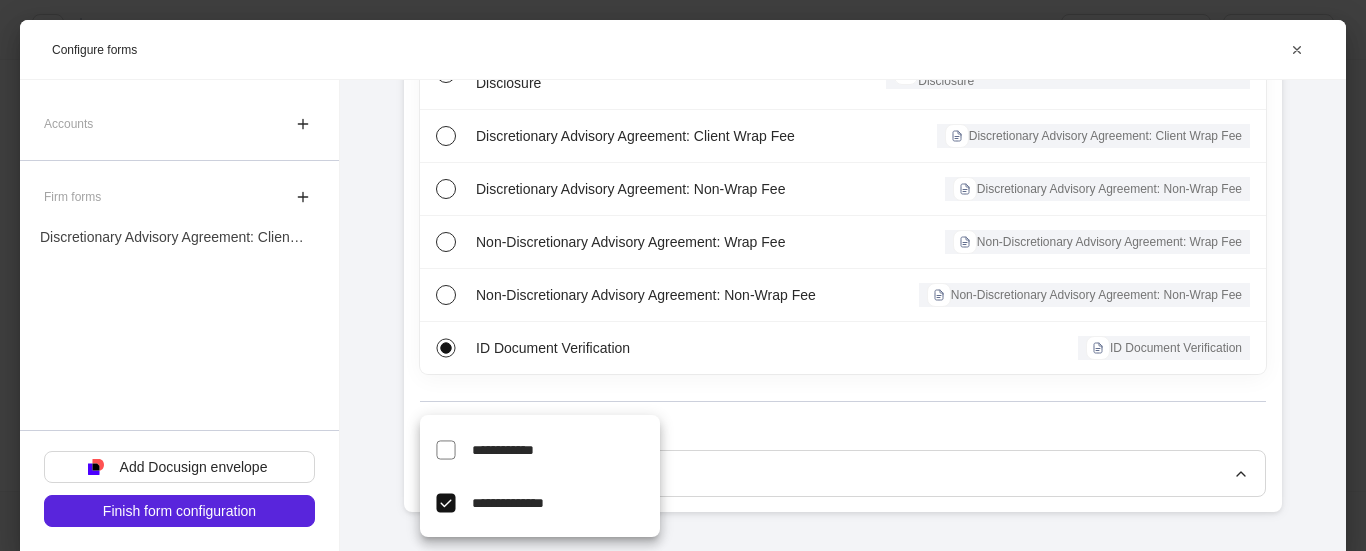click at bounding box center (683, 275) 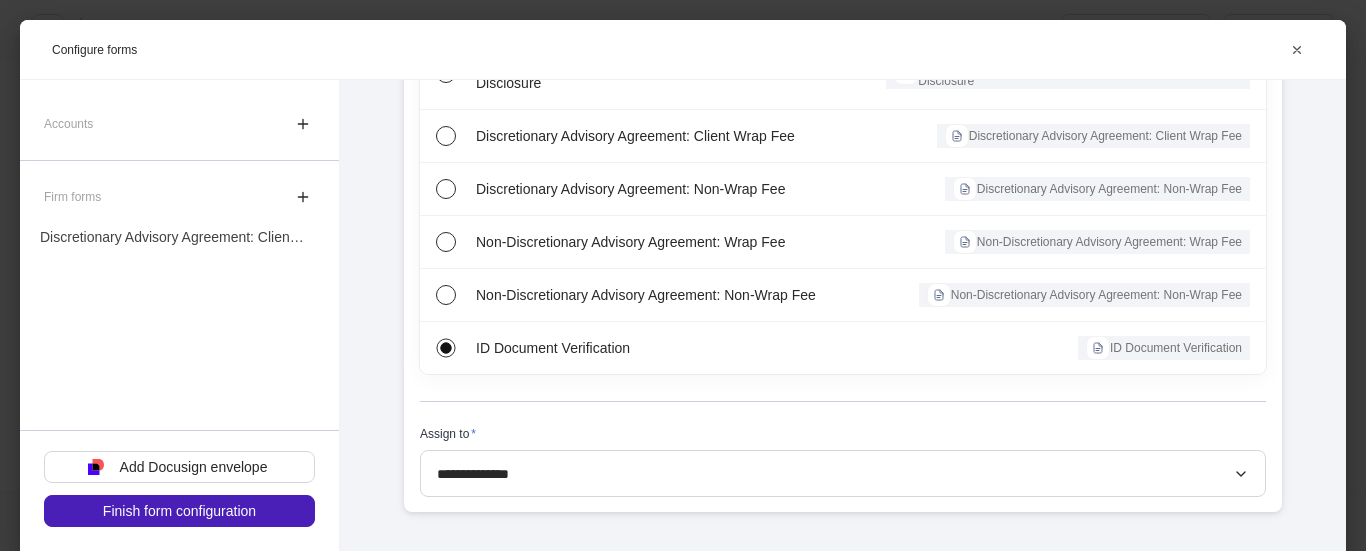 click on "Finish form configuration" at bounding box center [179, 511] 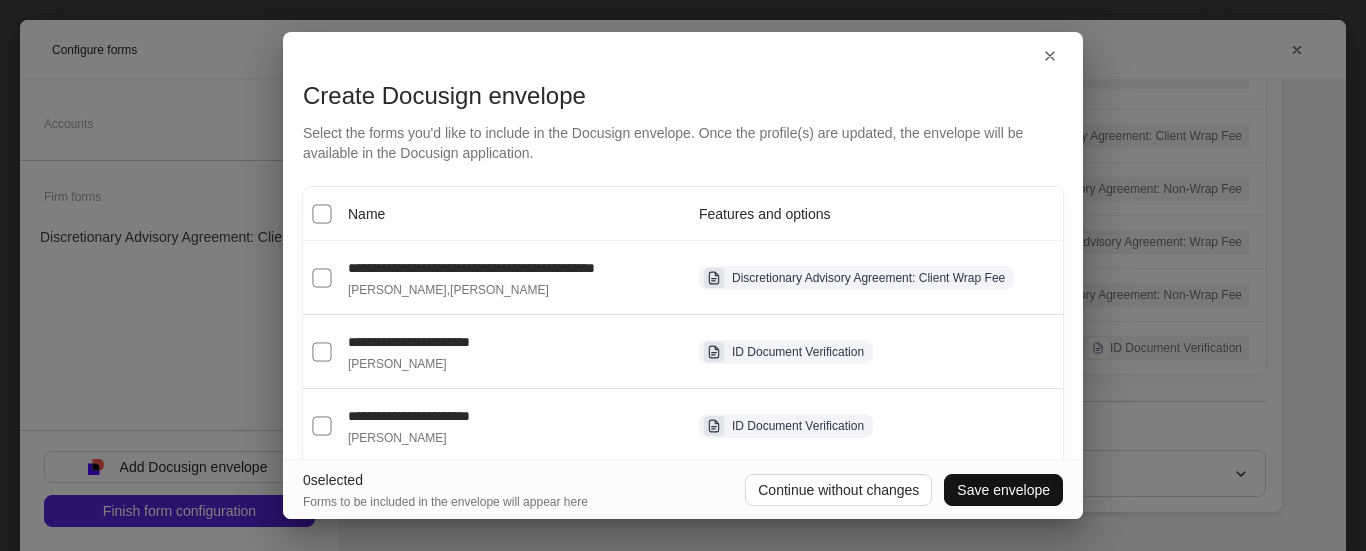 click on "**********" at bounding box center (471, 268) 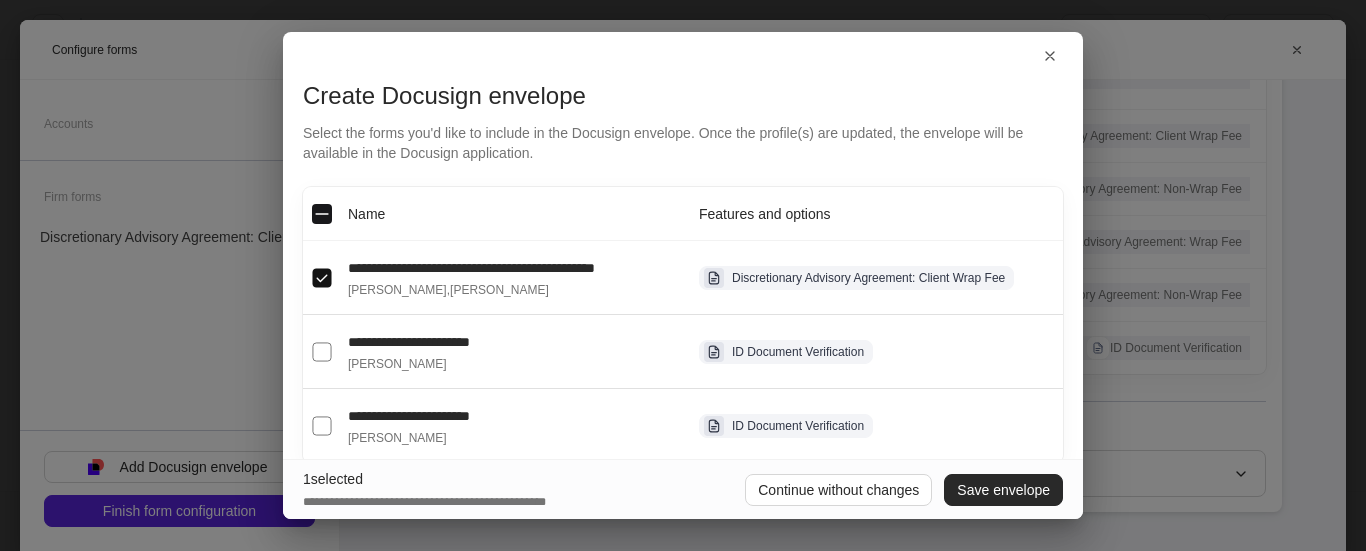 click on "Save envelope" at bounding box center [1003, 490] 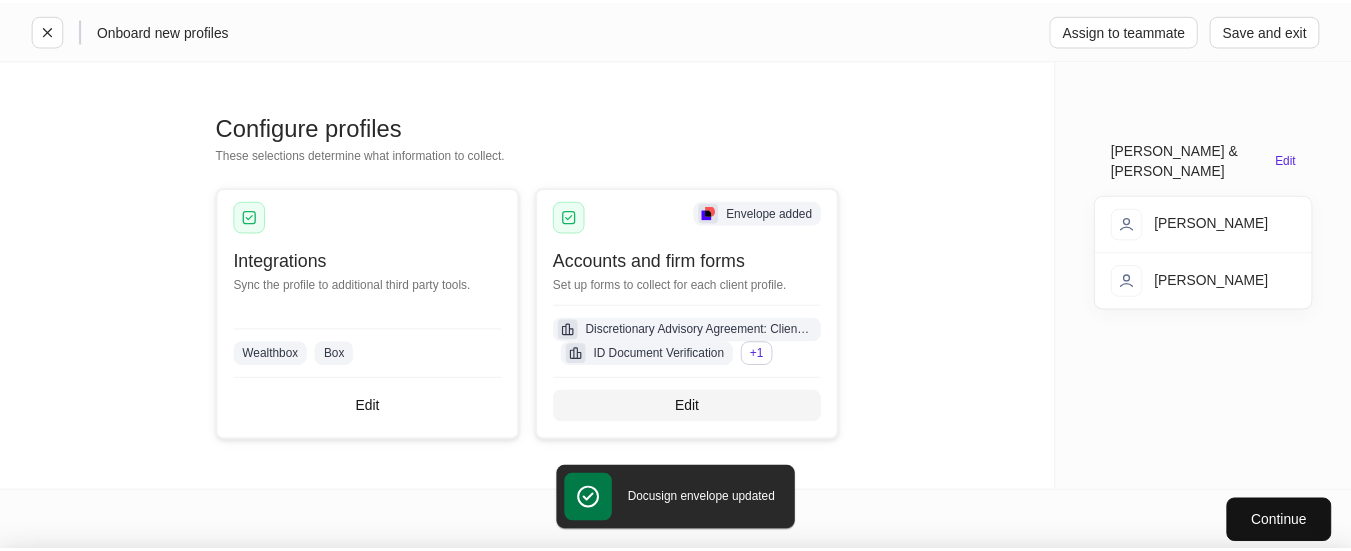 scroll, scrollTop: 278, scrollLeft: 0, axis: vertical 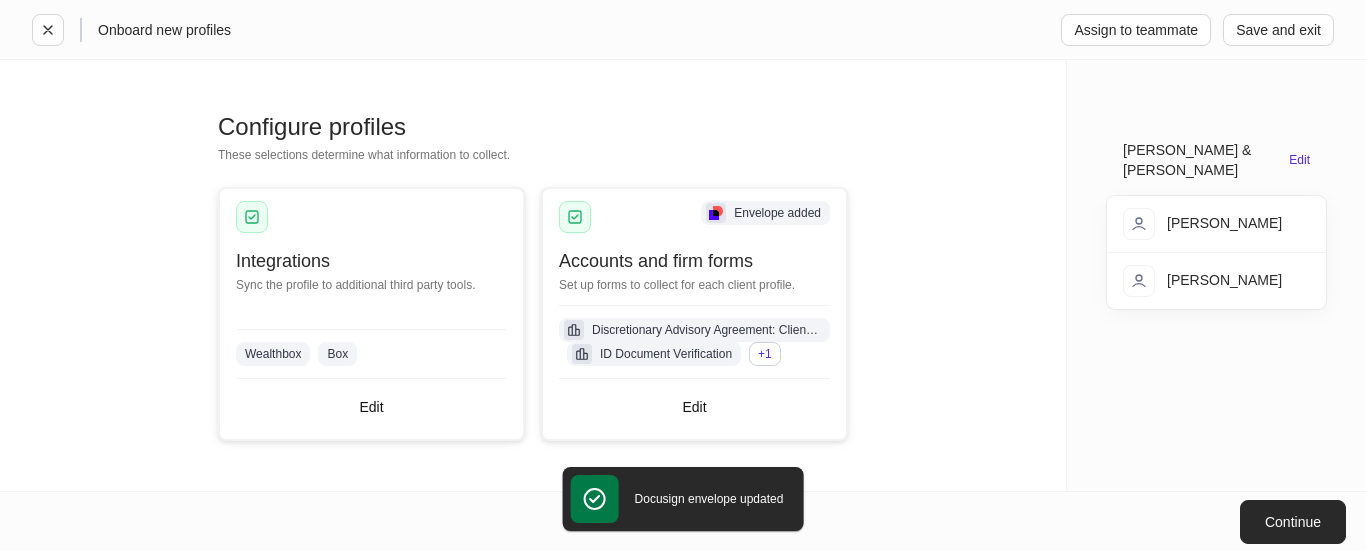 click on "Continue" at bounding box center [1293, 522] 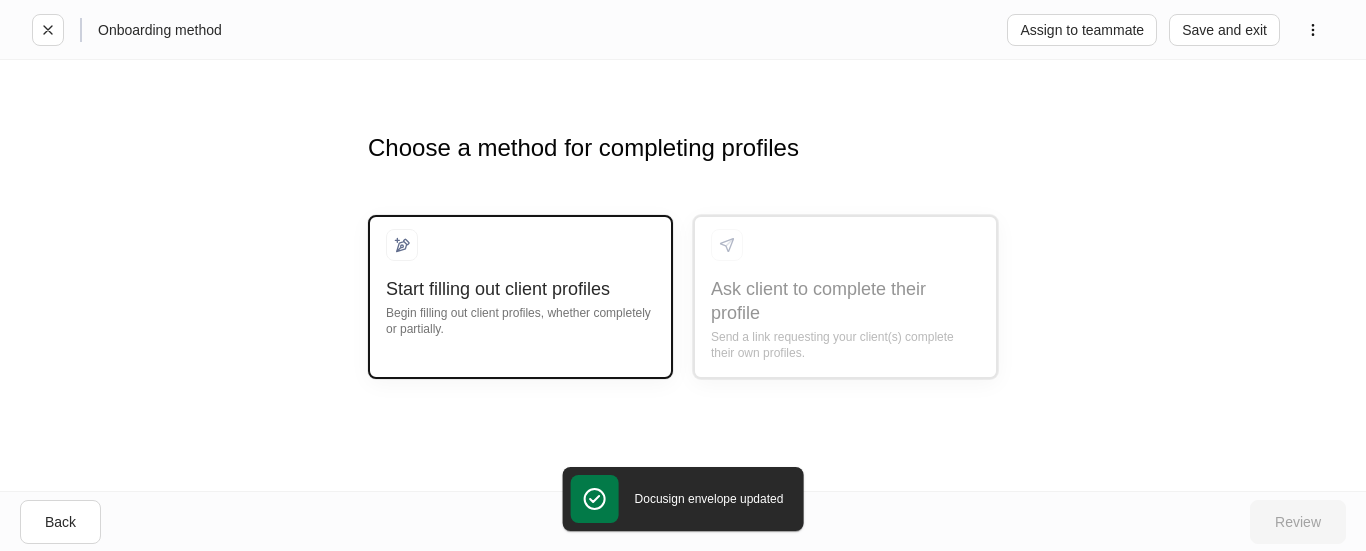 click on "Start filling out client profiles" at bounding box center (520, 289) 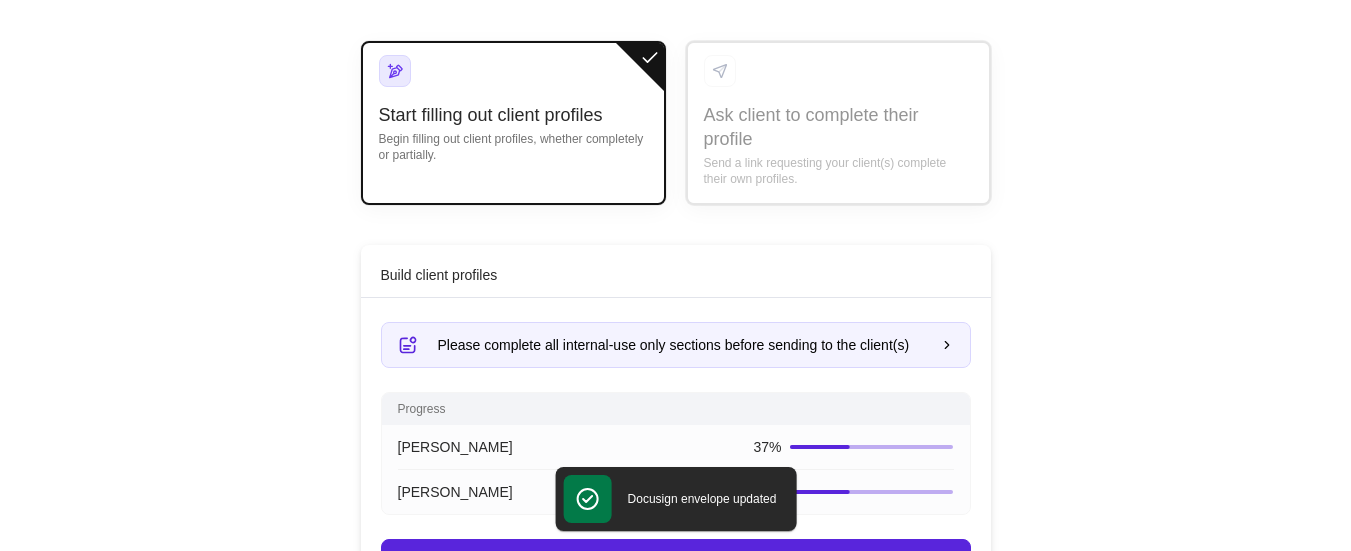 scroll, scrollTop: 206, scrollLeft: 0, axis: vertical 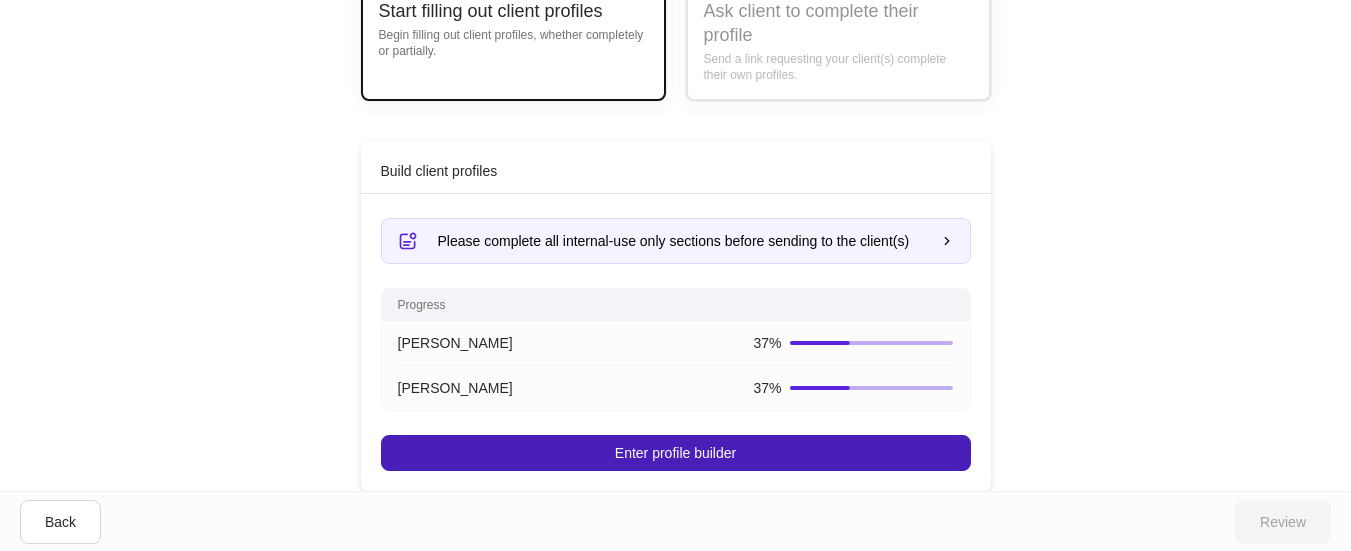 click on "Enter profile builder" at bounding box center [676, 453] 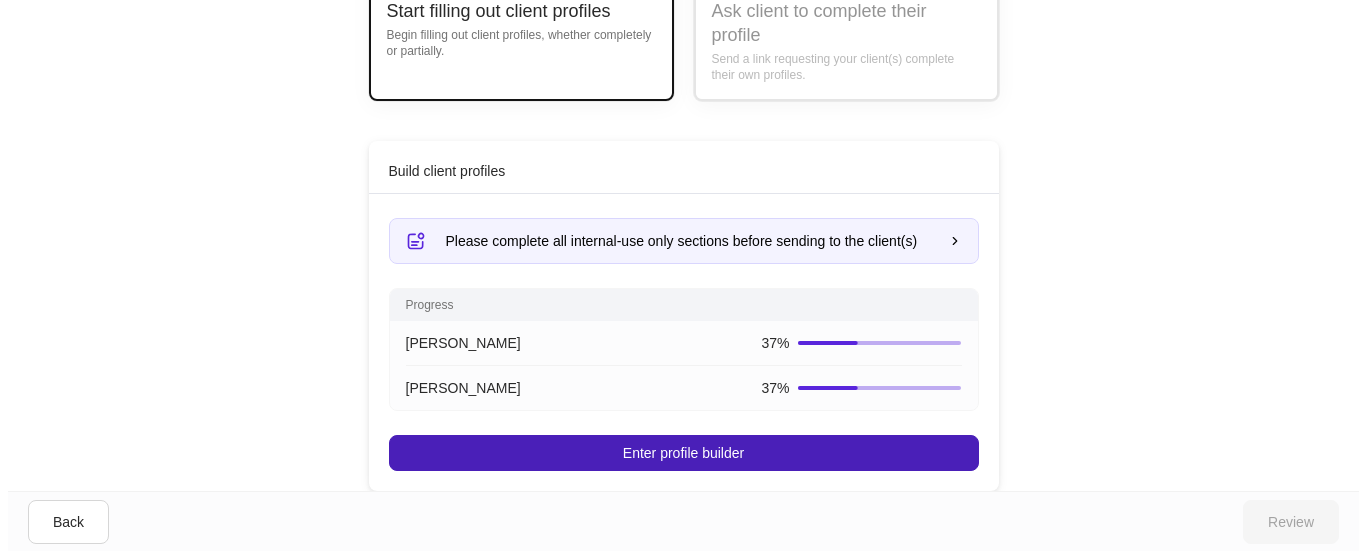 scroll, scrollTop: 0, scrollLeft: 0, axis: both 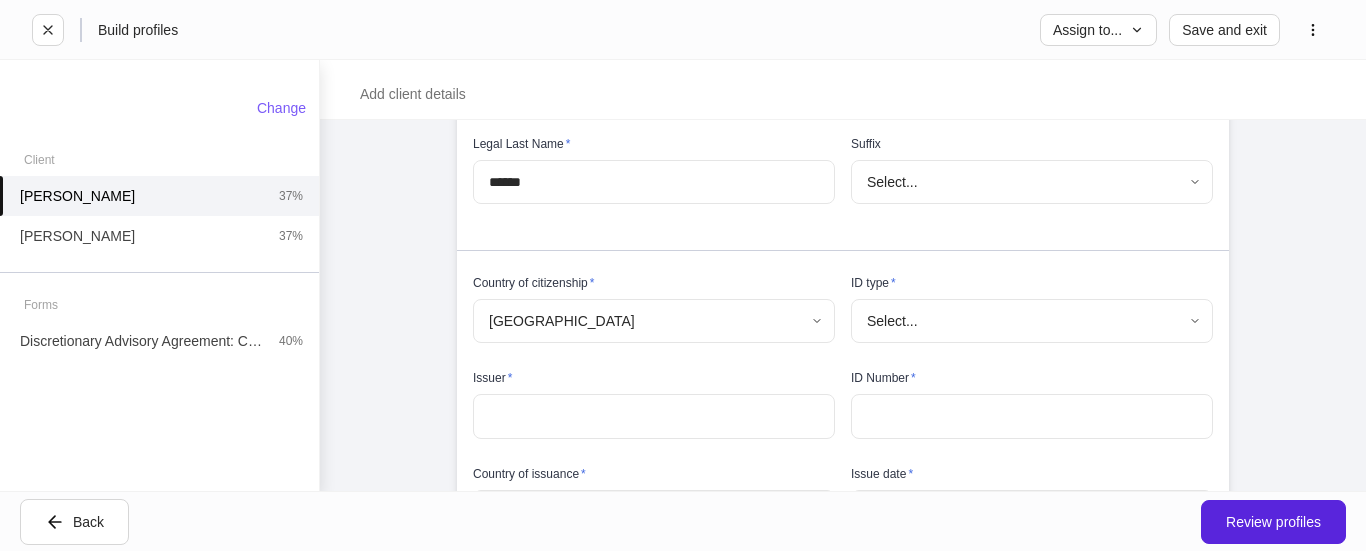 click on "Build profiles Assign to... Save and exit Add client details Auto-complete this profile Documents can be used to generate profiles. Click upload to view more types. Upload documents Provide information for  Linda Forman Please complete all internal-use only sections before sending to the client. We ask all fields not intended for the client to be filled so the profiles can begin syncing upon client completion. General information Legal First Name * ***** ​ Middle Name ​ Legal Last Name * ****** ​ Suffix Select... ​ Country of citizenship * United States of America * ​ ID type * Select... ​ Issuer * ​ ID Number * ​ Country of issuance * United States of America * ​ Issue date * ​ Expiration date * ​ Contact information Legal address * Address * ​ Apt, suite ​ City * ​ State * Select... ​ Zip * ​ Phone numbers Primary phone type * Select... ​ Primary phone number * ​ Add another phone Email ​ The client will use this email to log into Dispatch. Change Client 37%" at bounding box center [683, 275] 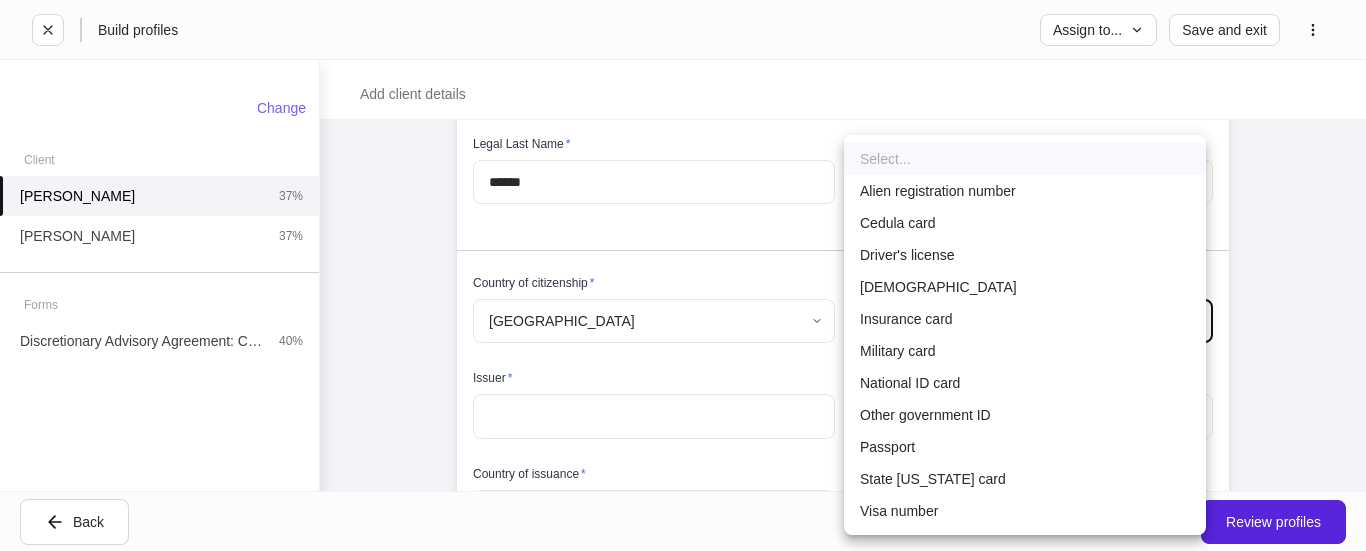 click on "Driver's license" at bounding box center (1025, 255) 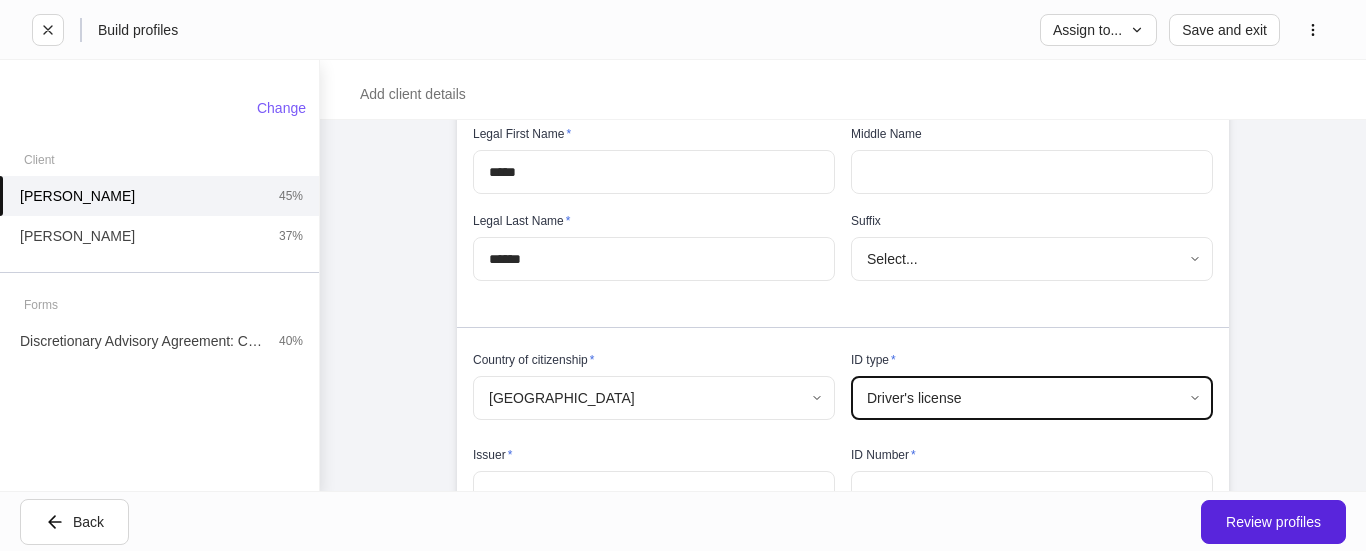 scroll, scrollTop: 300, scrollLeft: 0, axis: vertical 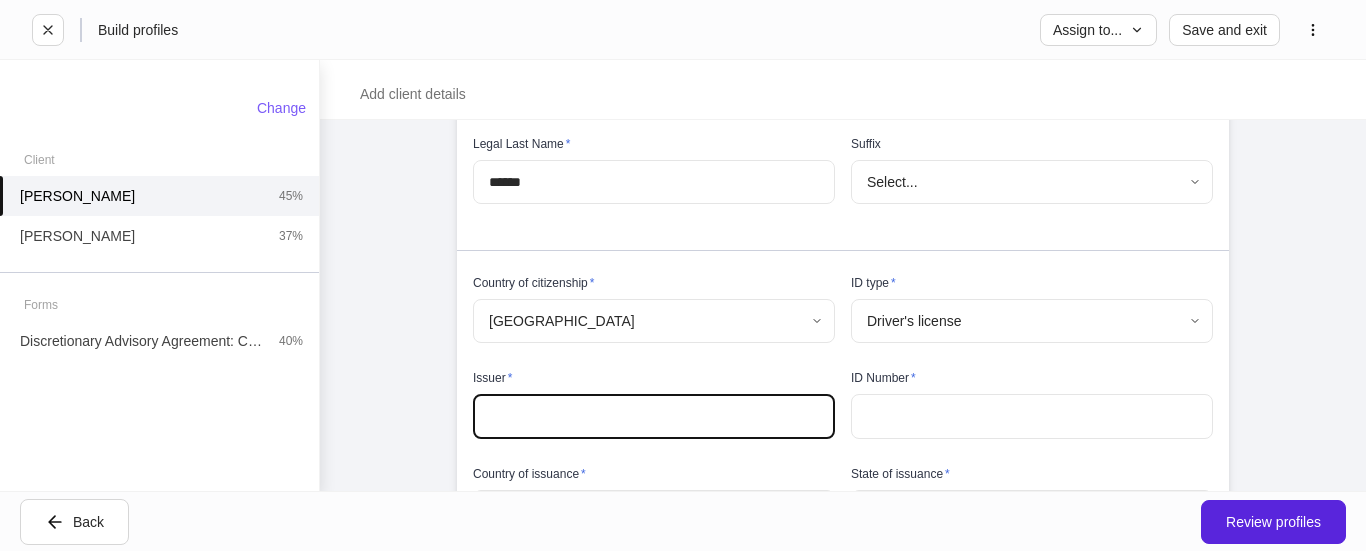 click at bounding box center [654, 416] 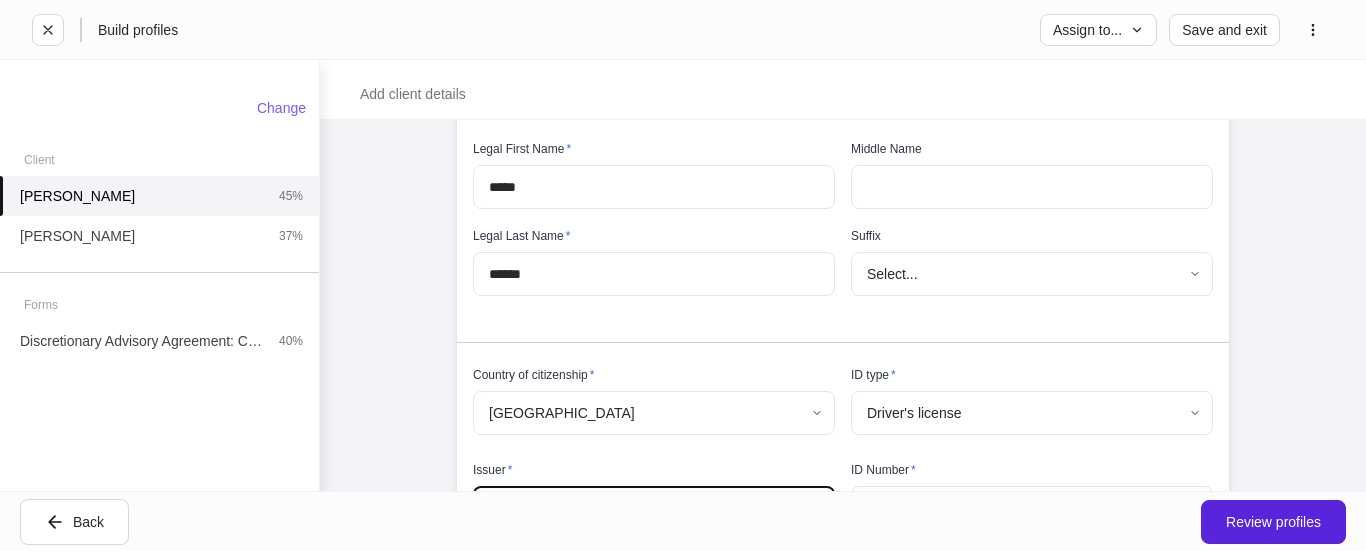 scroll, scrollTop: 300, scrollLeft: 0, axis: vertical 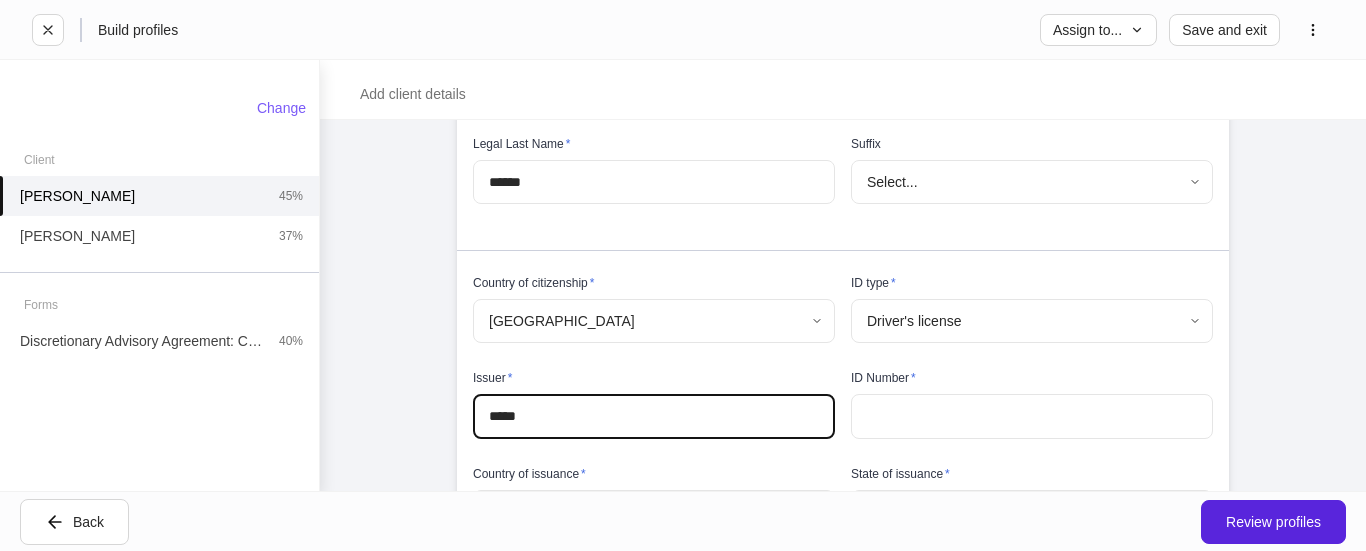 type on "*****" 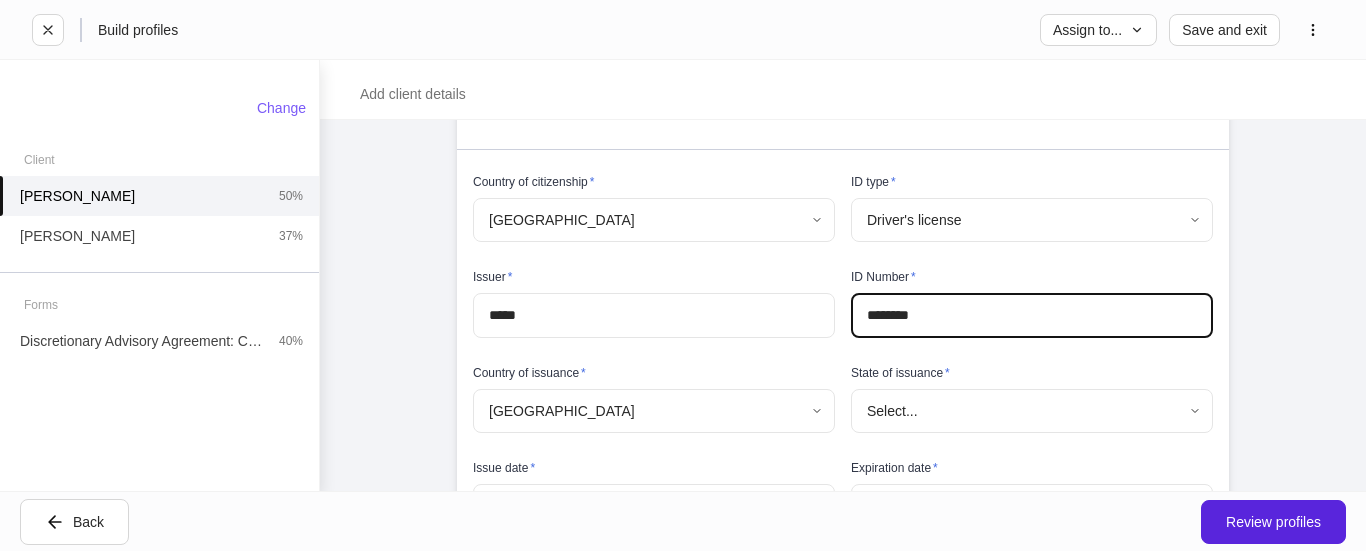 scroll, scrollTop: 500, scrollLeft: 0, axis: vertical 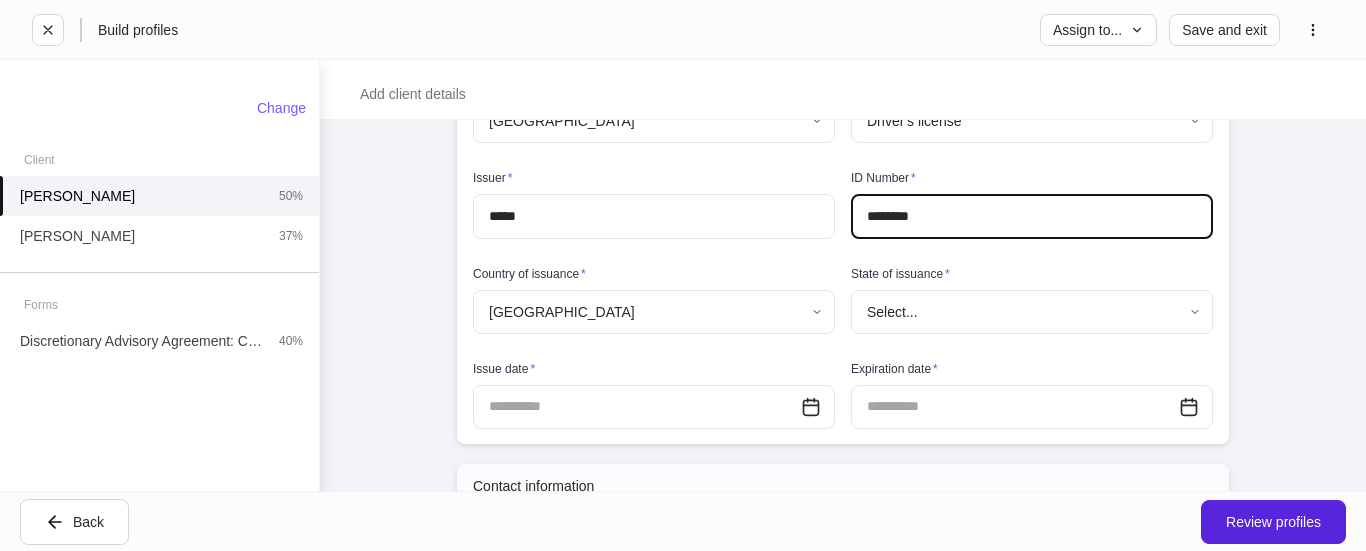 type on "********" 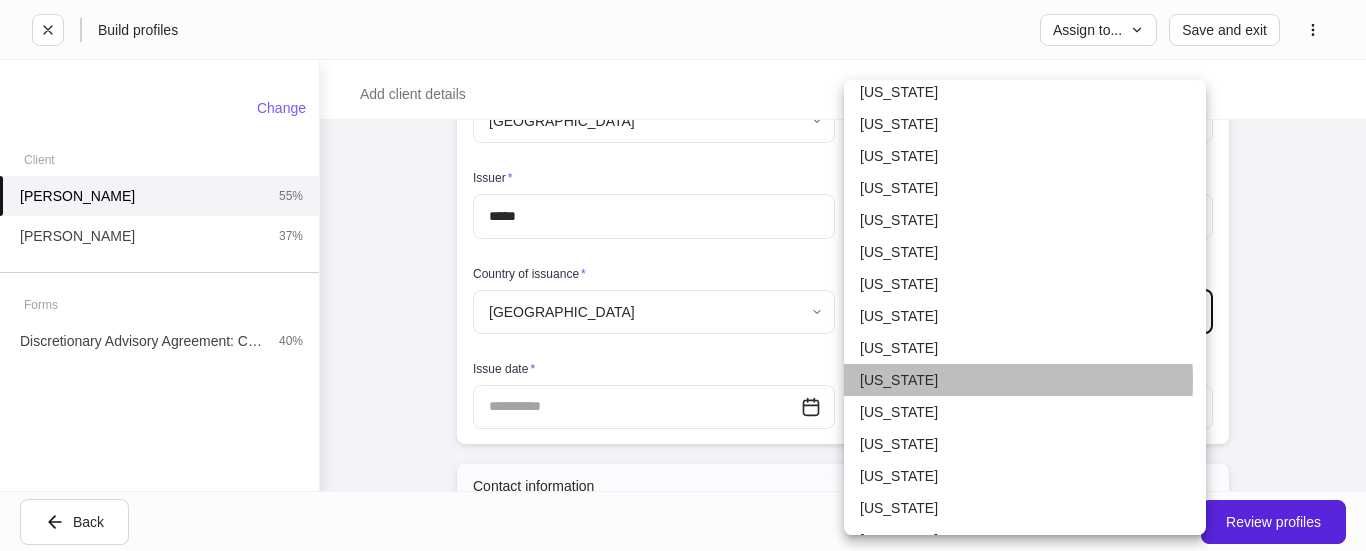 drag, startPoint x: 915, startPoint y: 381, endPoint x: 893, endPoint y: 402, distance: 30.413813 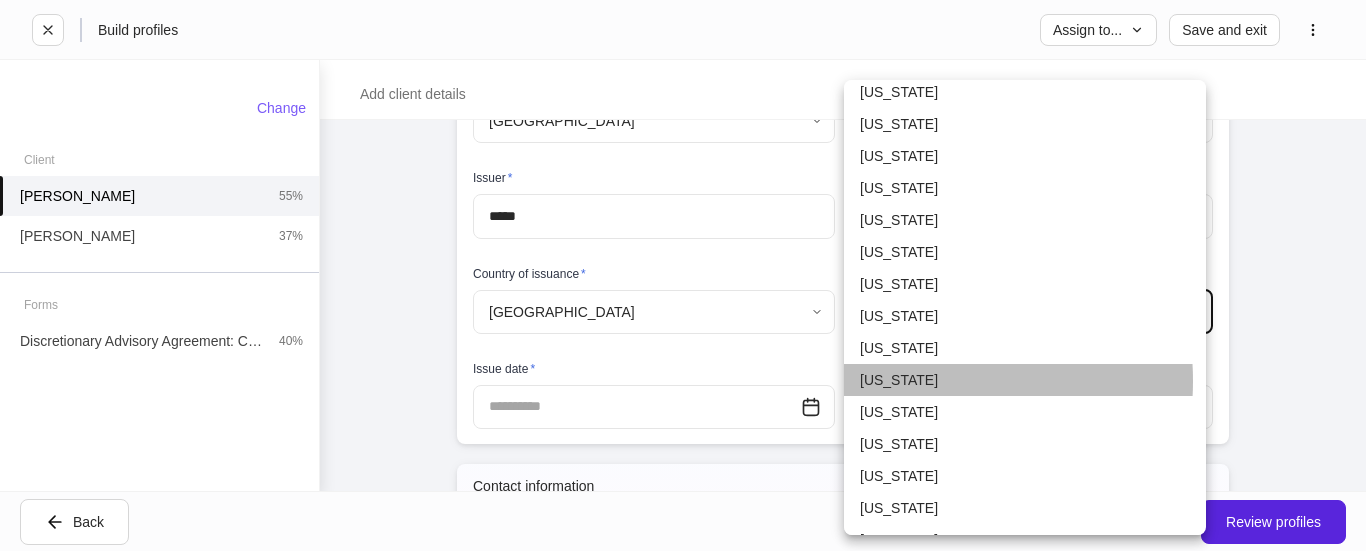 click on "Texas" at bounding box center (1025, 380) 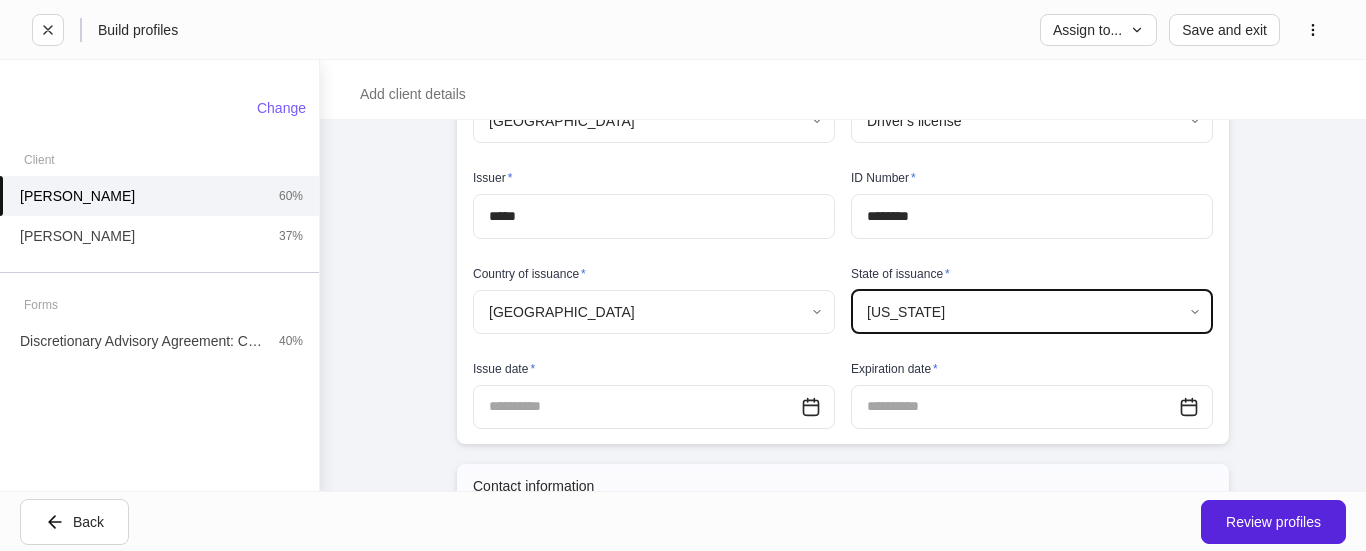 click at bounding box center (637, 407) 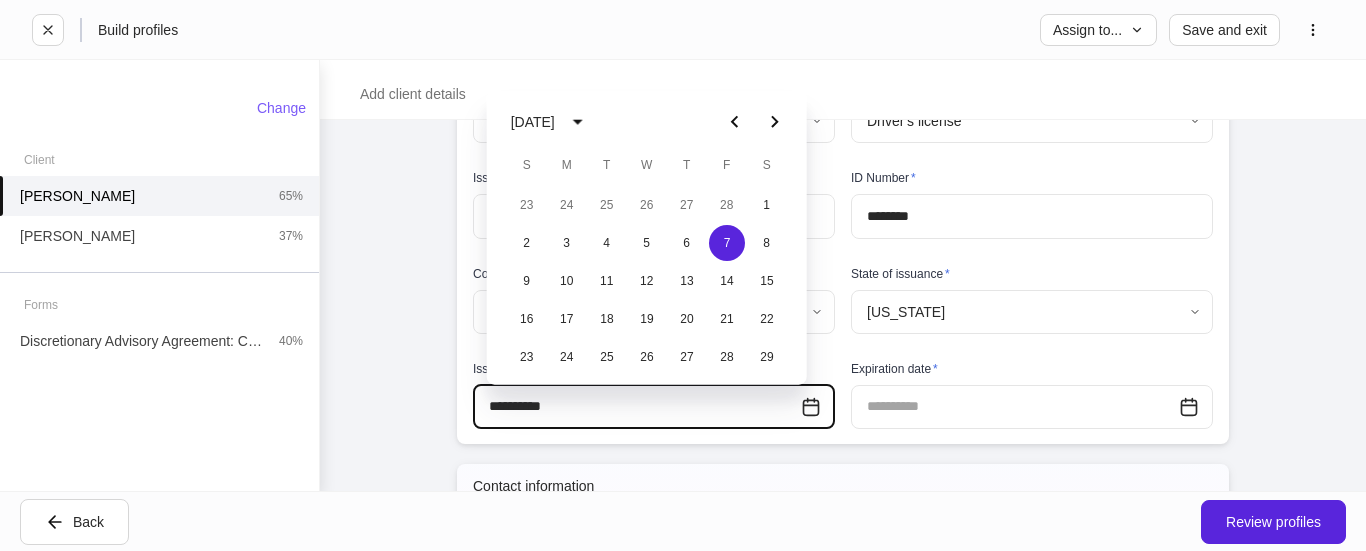 type on "**********" 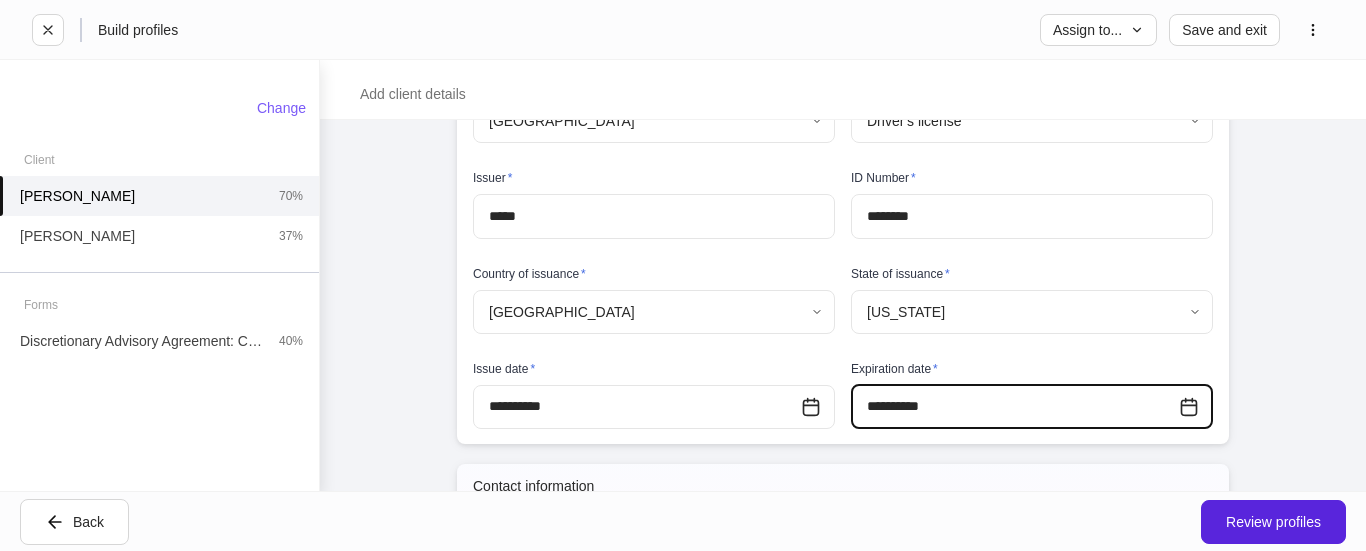 type on "**********" 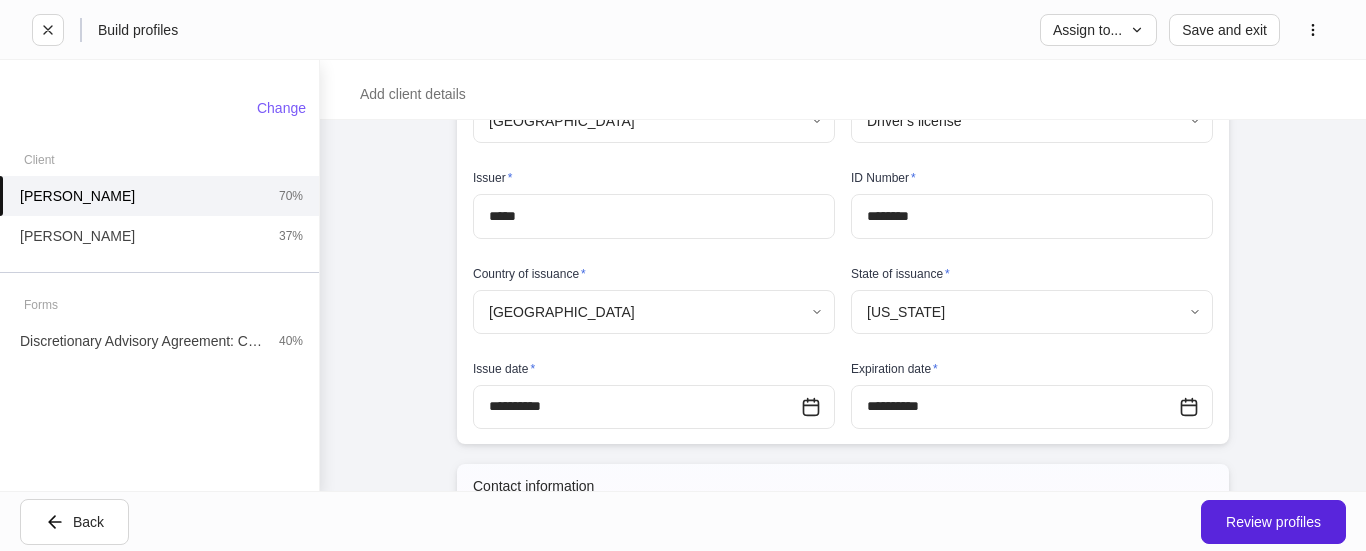scroll, scrollTop: 813, scrollLeft: 0, axis: vertical 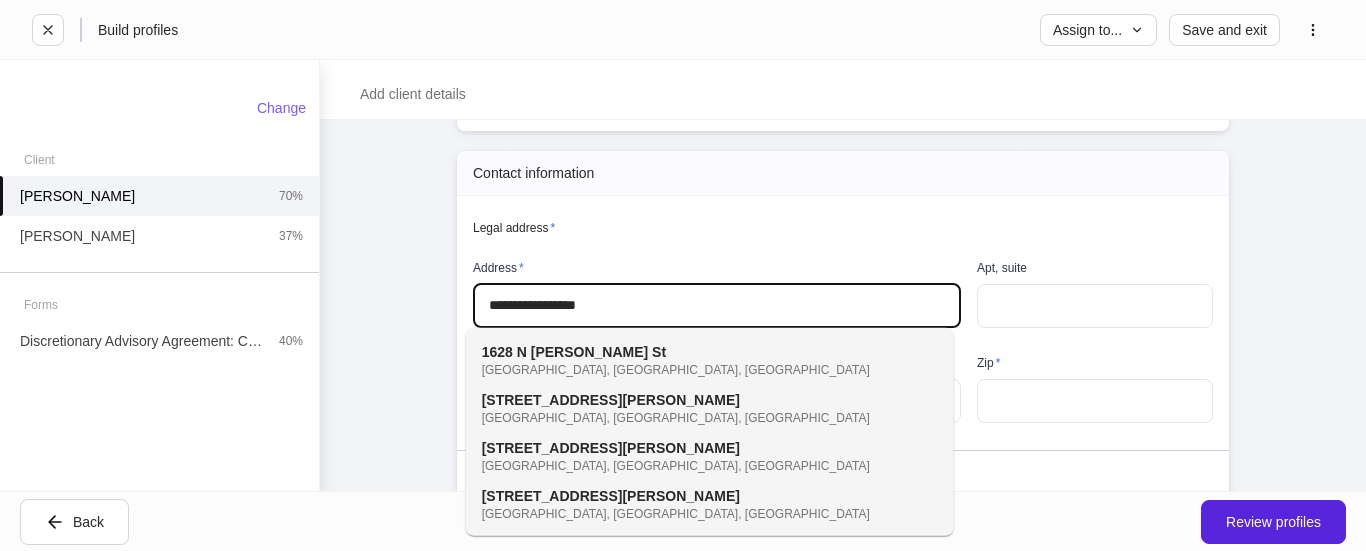 click on "Pampa, TX, USA" at bounding box center (688, 370) 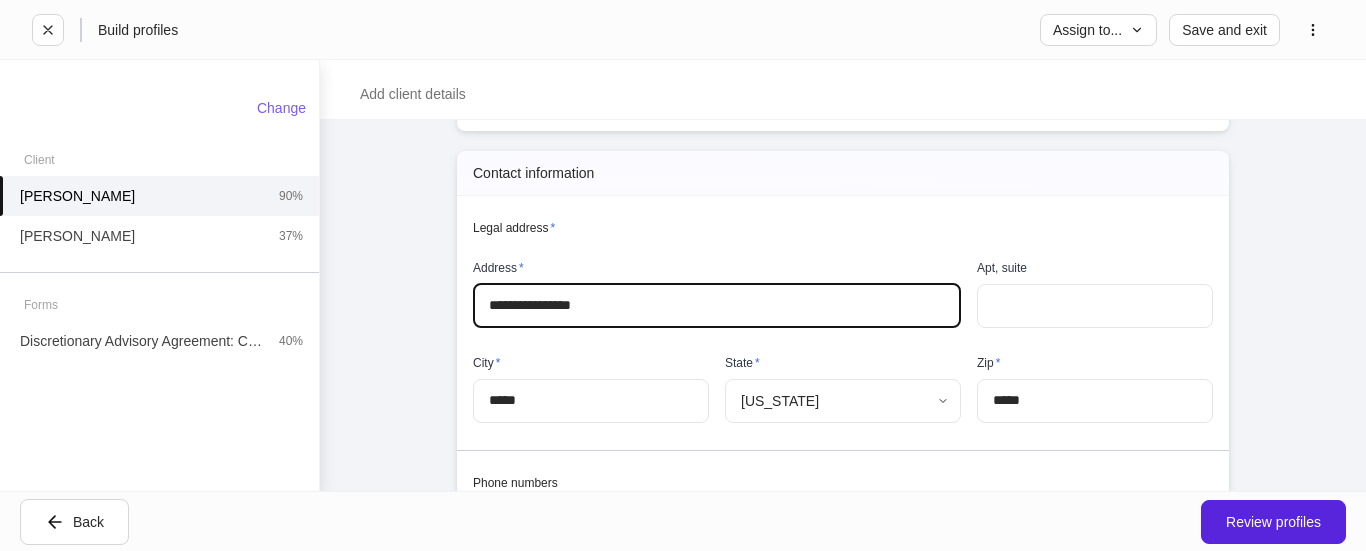 type on "*****" 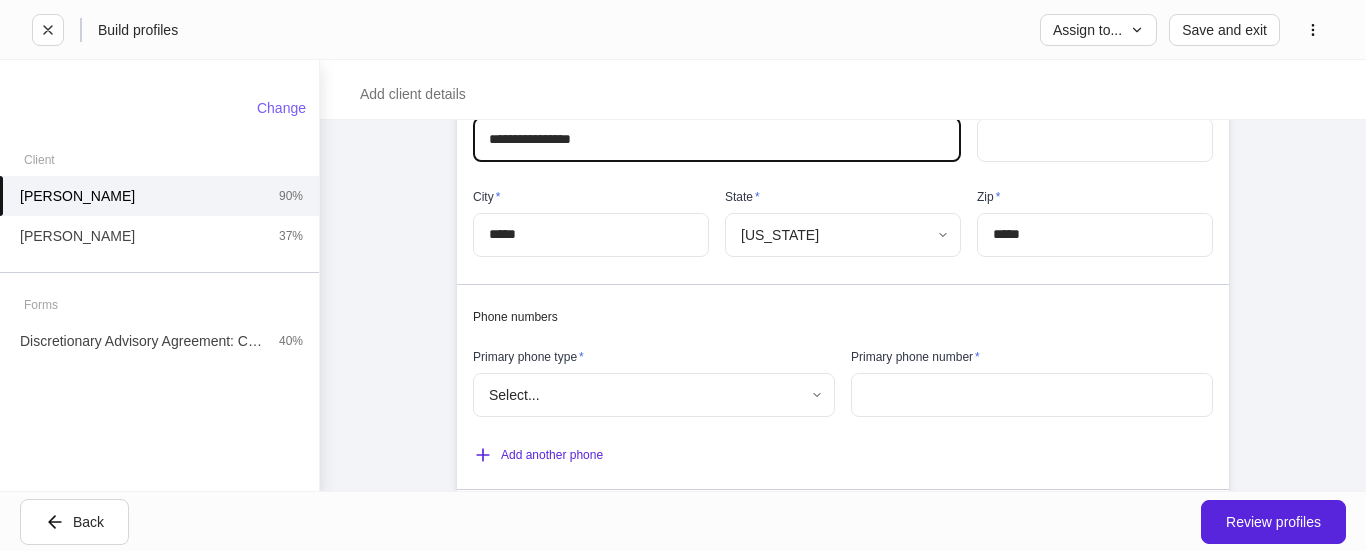 scroll, scrollTop: 1013, scrollLeft: 0, axis: vertical 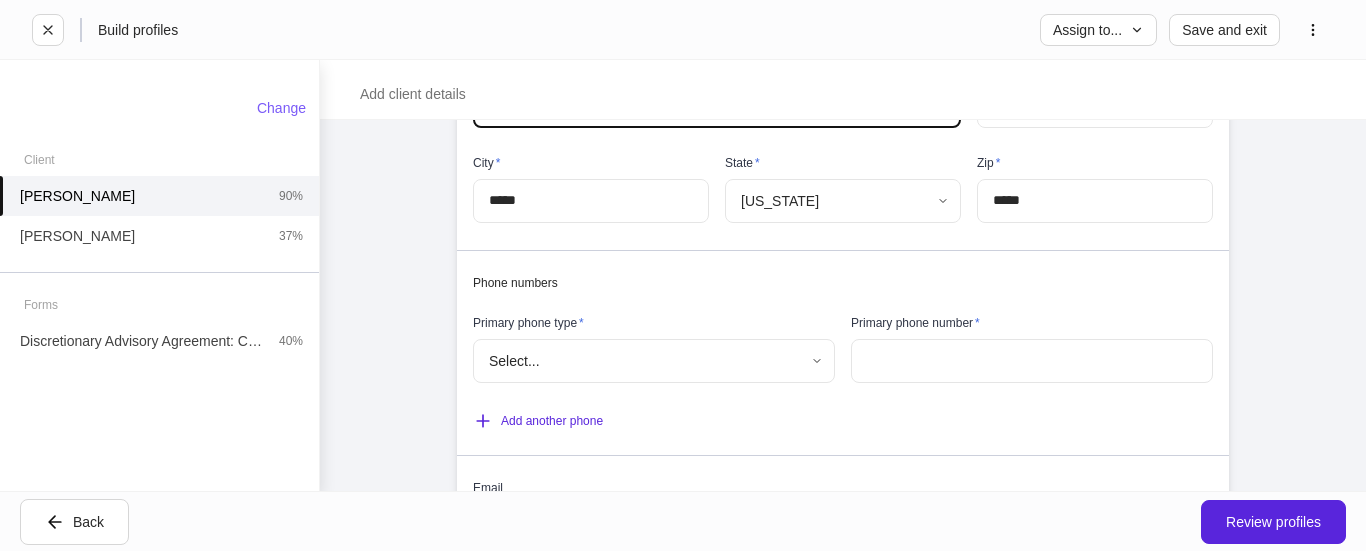 type on "**********" 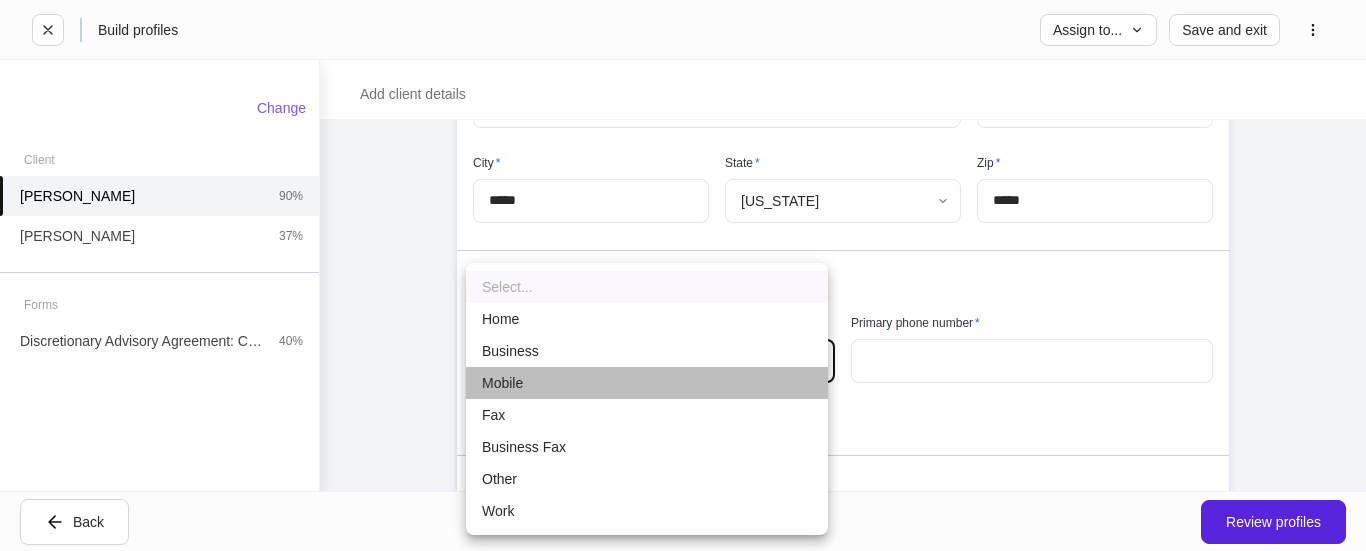click on "Mobile" at bounding box center (647, 383) 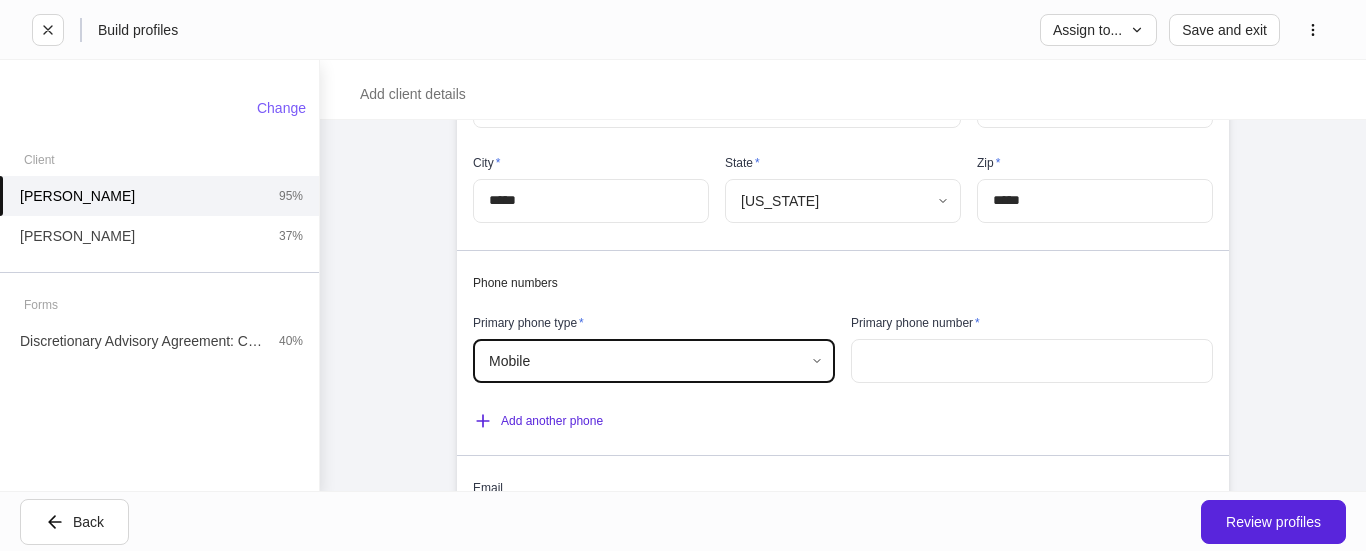 click at bounding box center (1032, 361) 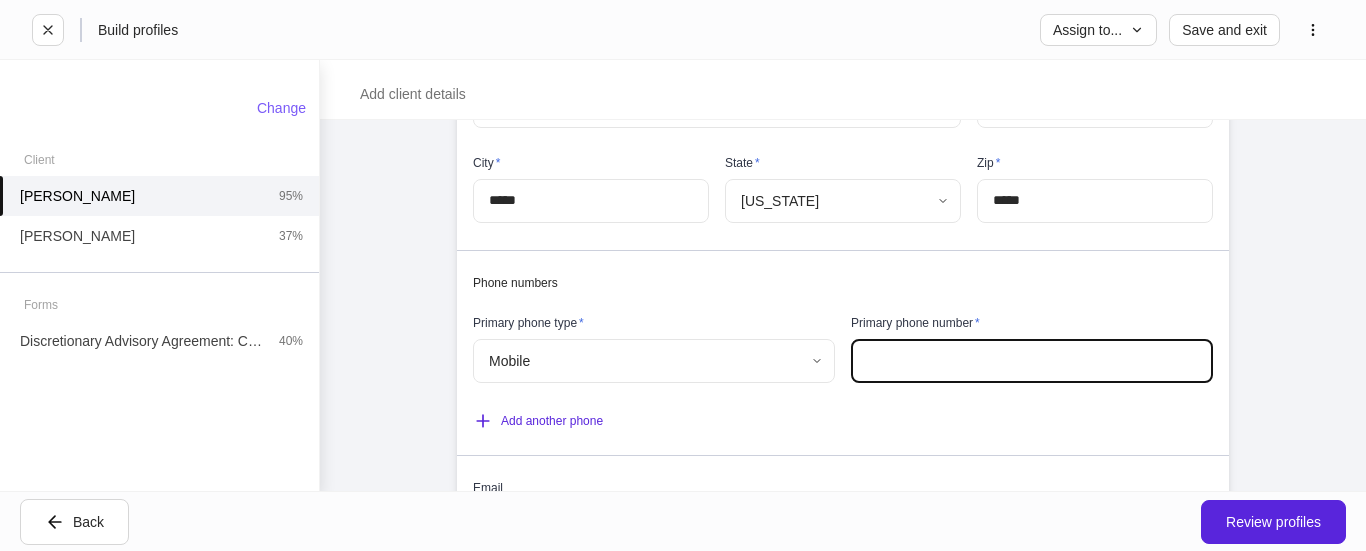 paste on "**********" 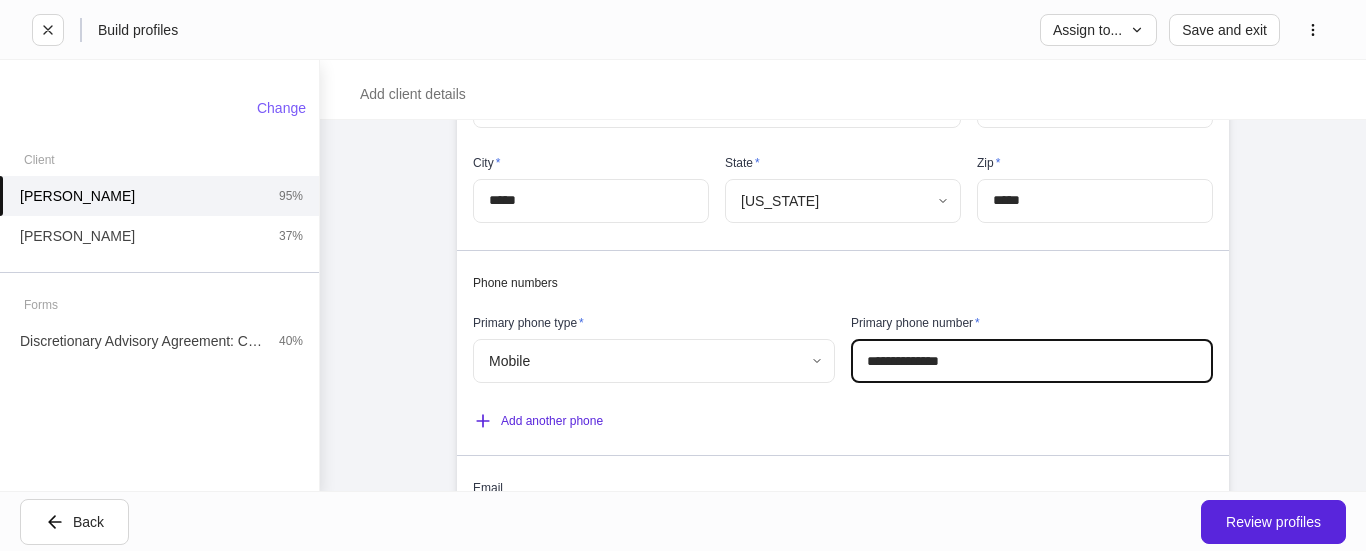 scroll, scrollTop: 1166, scrollLeft: 0, axis: vertical 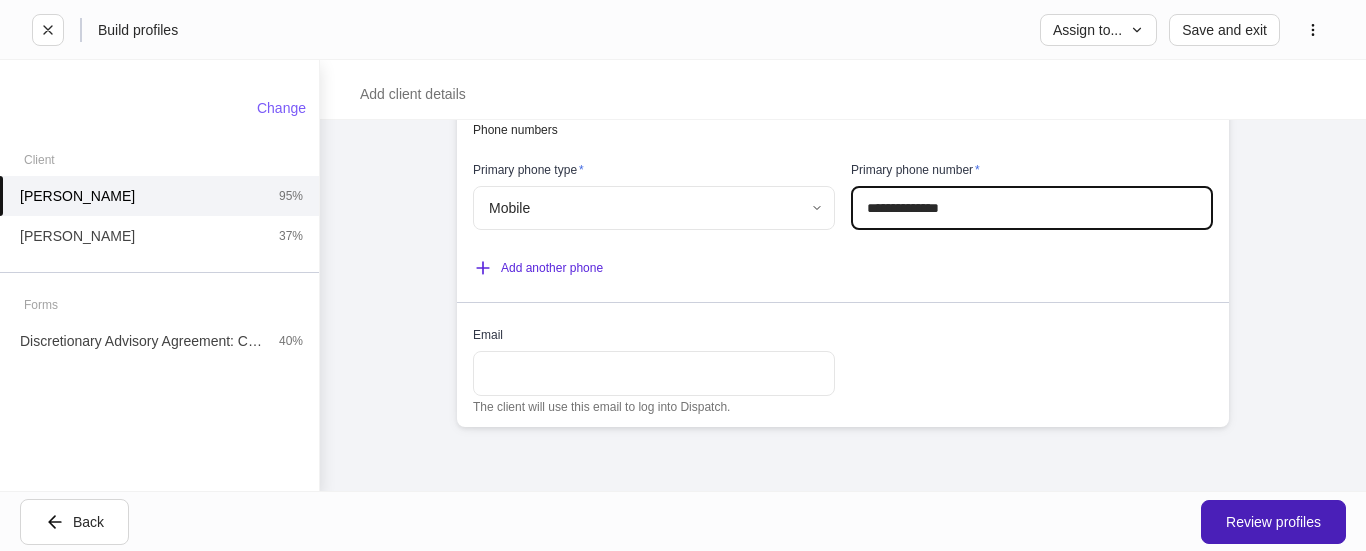 type on "**********" 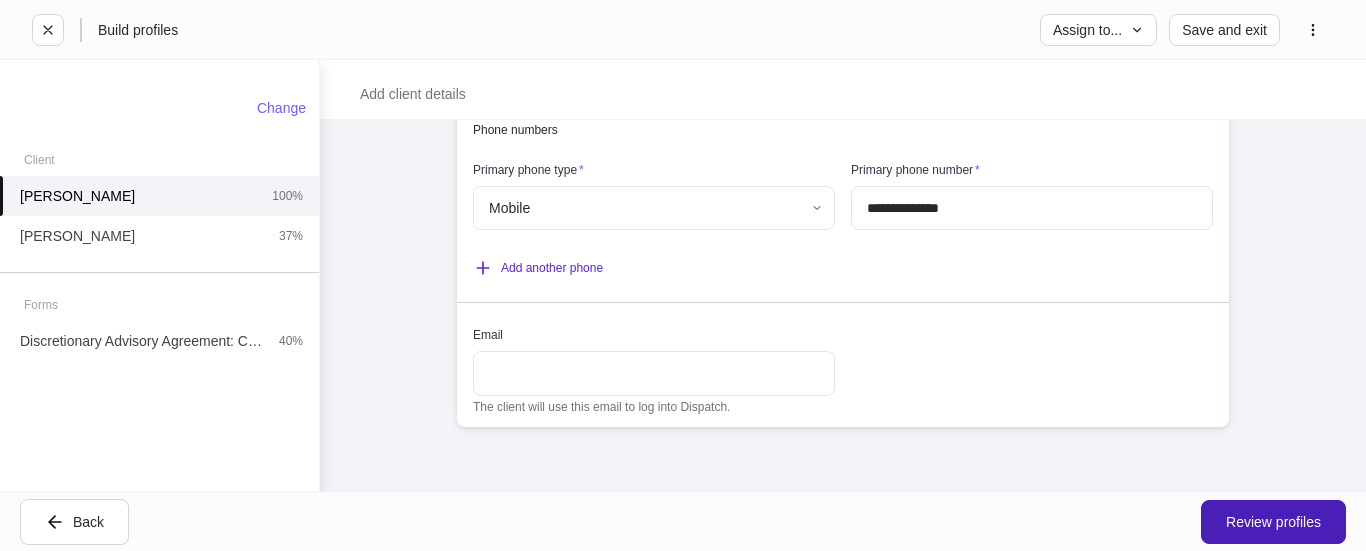 click on "Review profiles" at bounding box center (1273, 522) 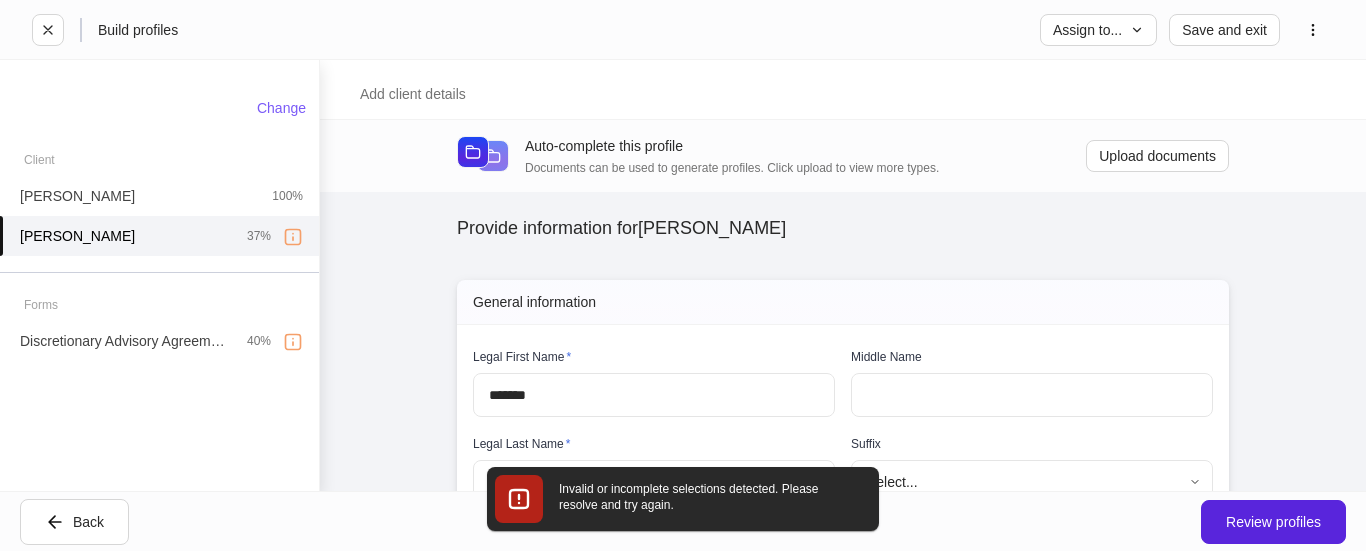 scroll, scrollTop: 328, scrollLeft: 0, axis: vertical 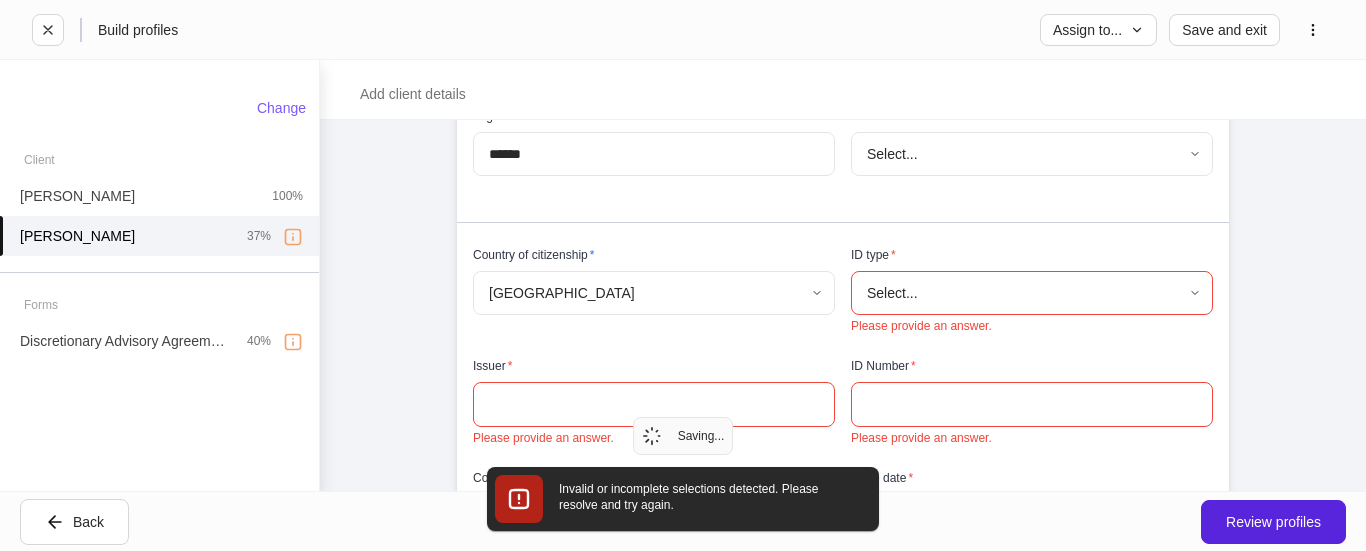 click on "Build profiles Assign to... Save and exit Add client details Auto-complete this profile Documents can be used to generate profiles. Click upload to view more types. Upload documents Provide information for  William Forman Please complete all internal-use only sections before sending to the client. We ask all fields not intended for the client to be filled so the profiles can begin syncing upon client completion. General information Legal First Name * ******* ​ Middle Name ​ Legal Last Name * ****** ​ Suffix Select... ​ Country of citizenship * United States of America * ​ ID type * Select... ​ Please provide an answer. Issuer * ​ Please provide an answer. ID Number * ​ Please provide an answer. Country of issuance * United States of America * ​ Issue date * ​ Please provide an answer. Expiration date * ​ Please provide an answer. Contact information Legal address * Address * ​ Please provide an answer. Apt, suite ​ City * ​ Please provide an answer. State * Select... *" at bounding box center (683, 275) 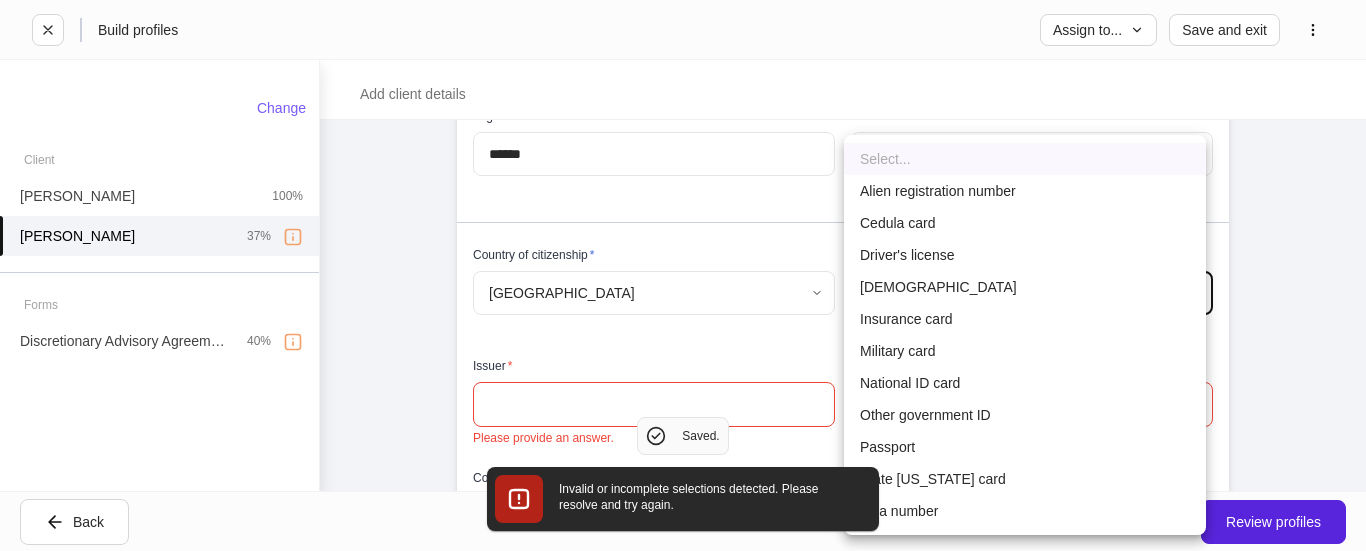 click on "Driver's license" at bounding box center (1025, 255) 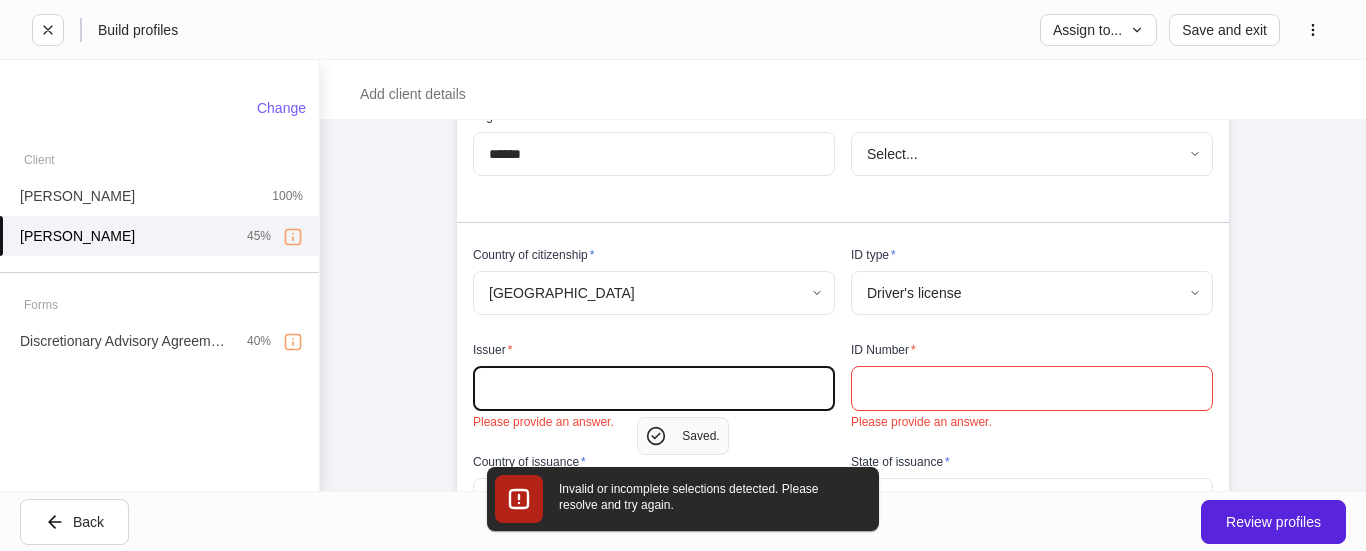click at bounding box center [654, 388] 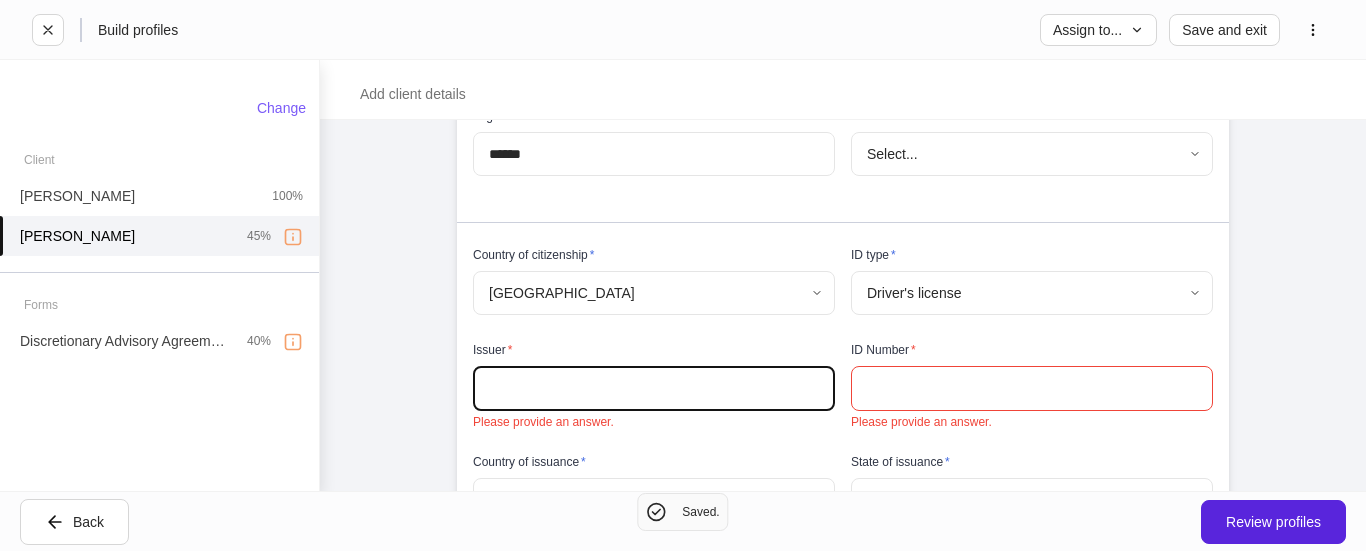 type on "*" 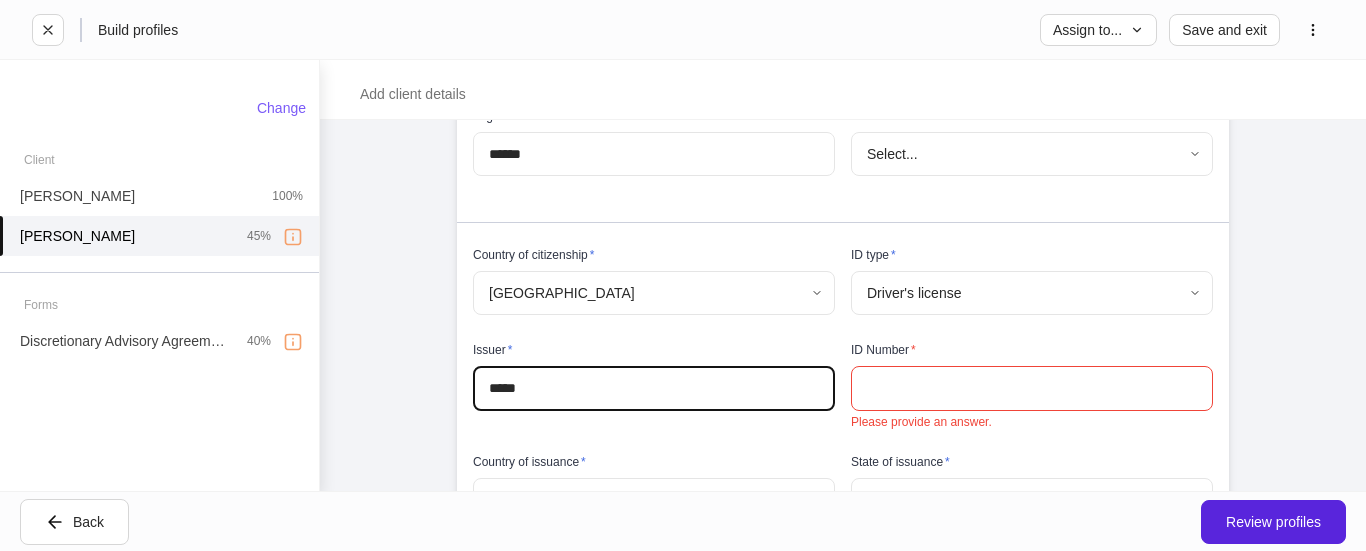 type on "*****" 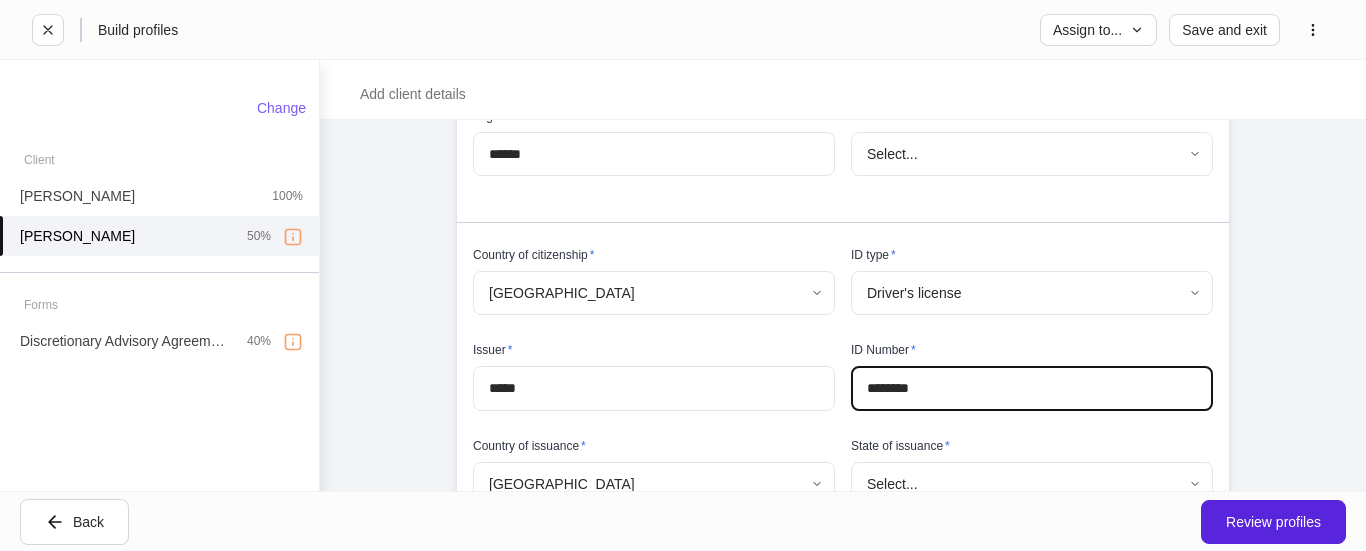 type on "********" 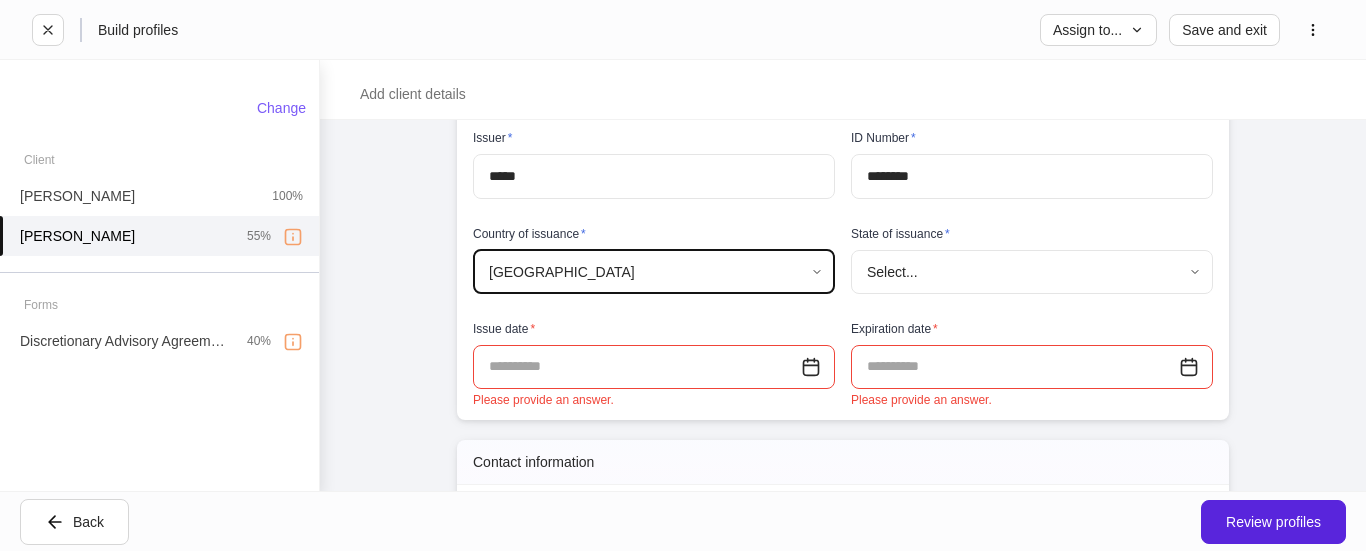 scroll, scrollTop: 542, scrollLeft: 0, axis: vertical 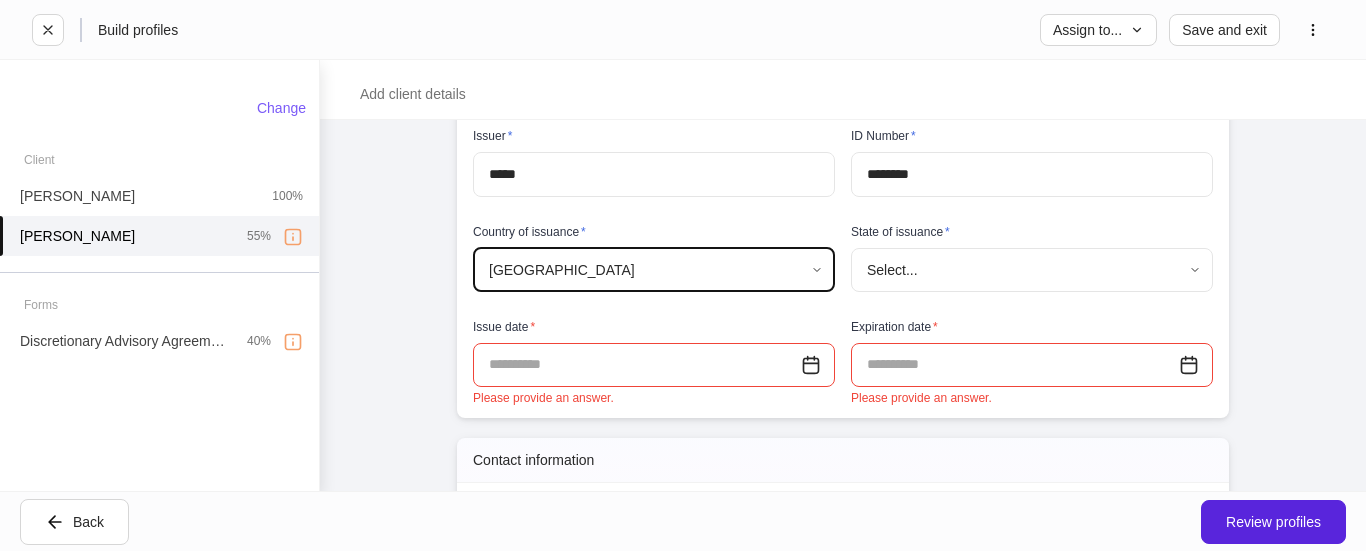 click on "**********" at bounding box center [683, 275] 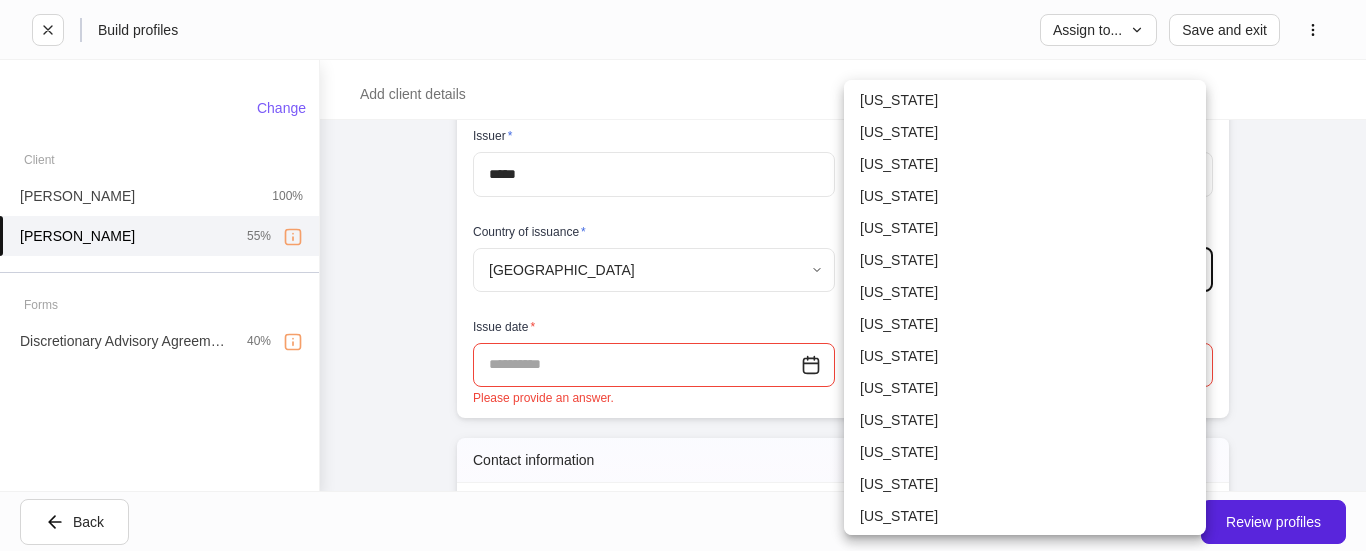 scroll, scrollTop: 1100, scrollLeft: 0, axis: vertical 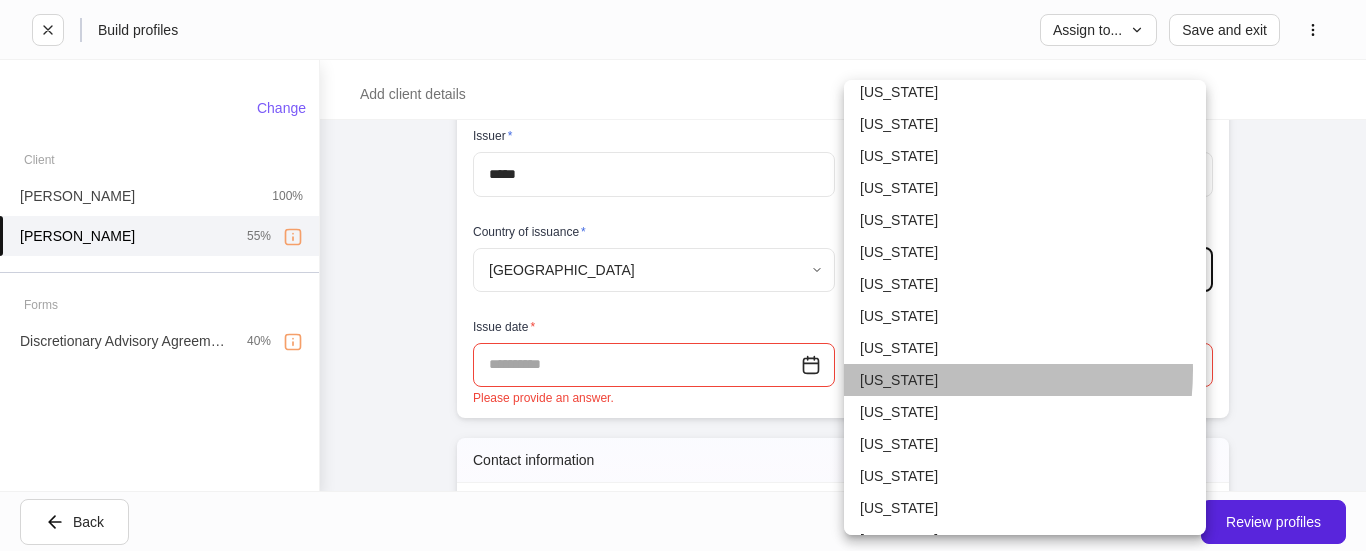 click on "Texas" at bounding box center (1025, 380) 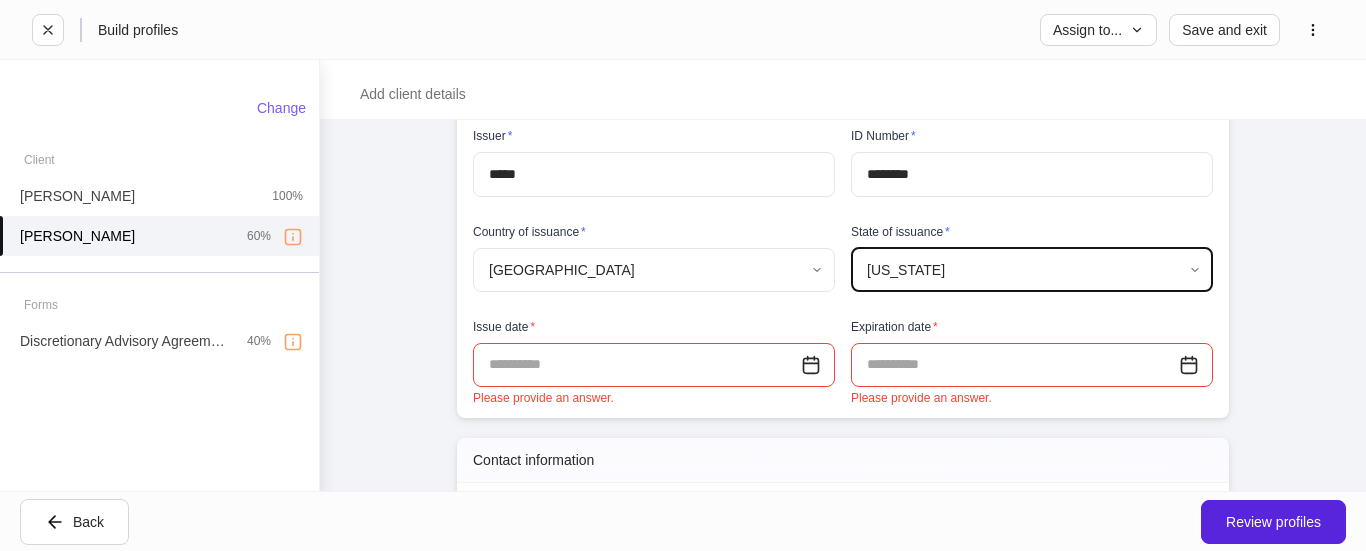 scroll, scrollTop: 1068, scrollLeft: 0, axis: vertical 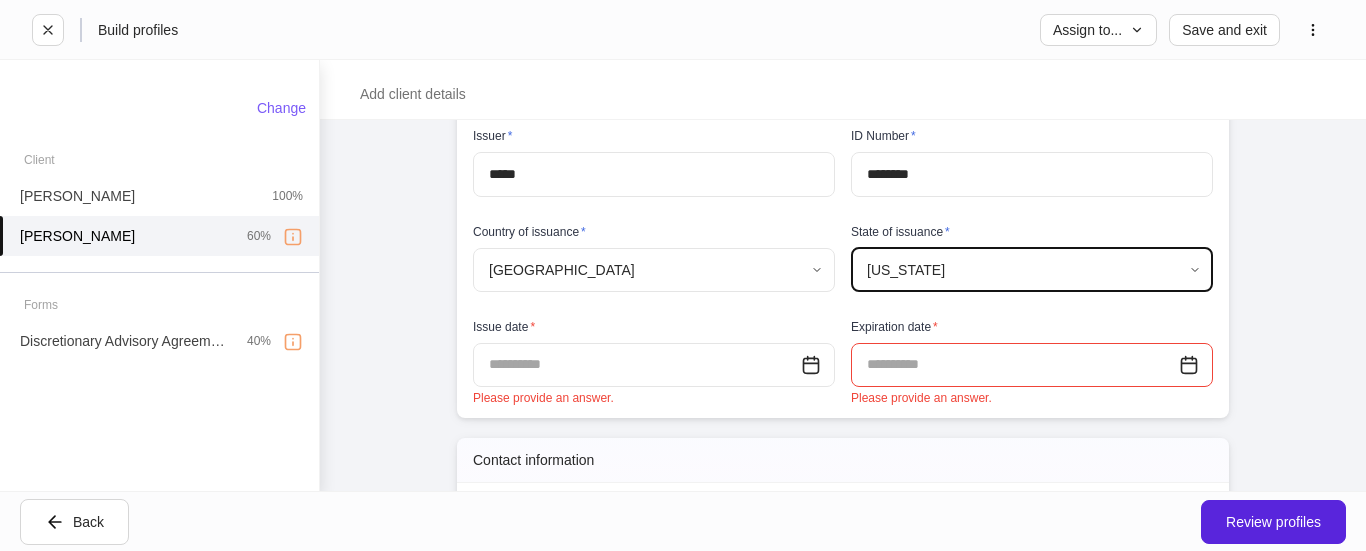 click at bounding box center [637, 365] 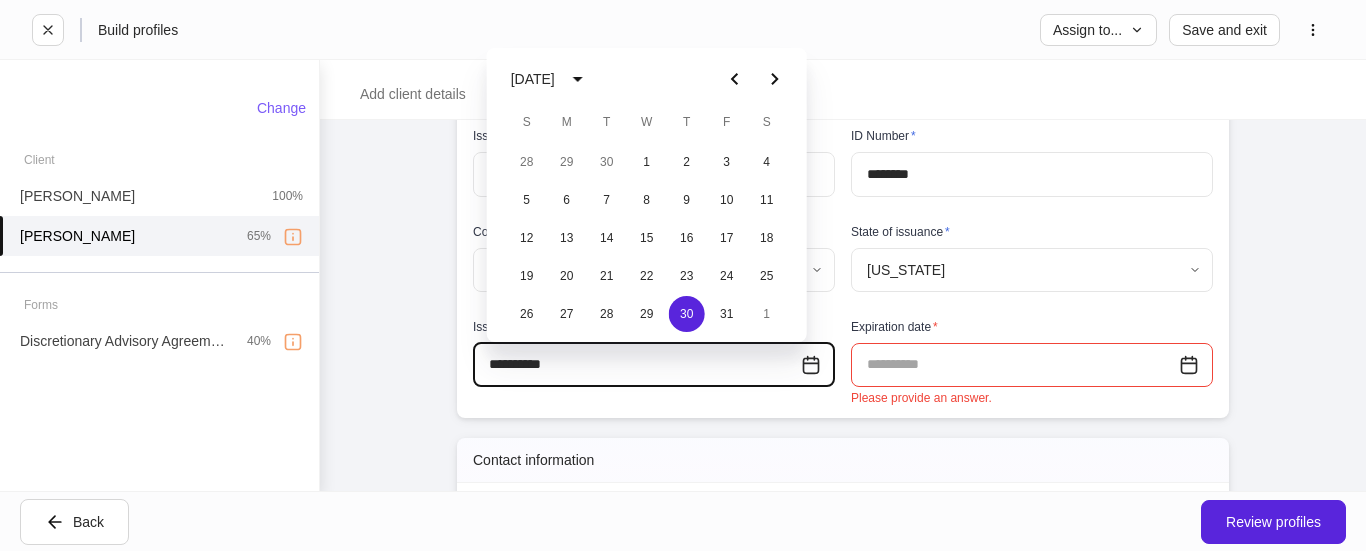 type on "**********" 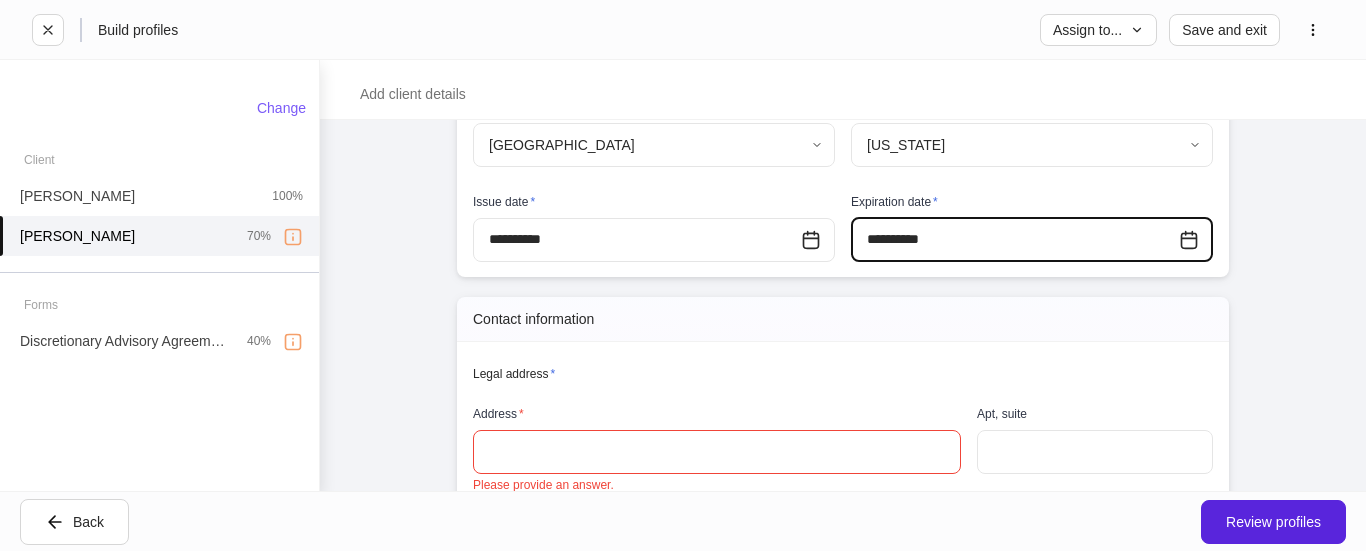 scroll, scrollTop: 742, scrollLeft: 0, axis: vertical 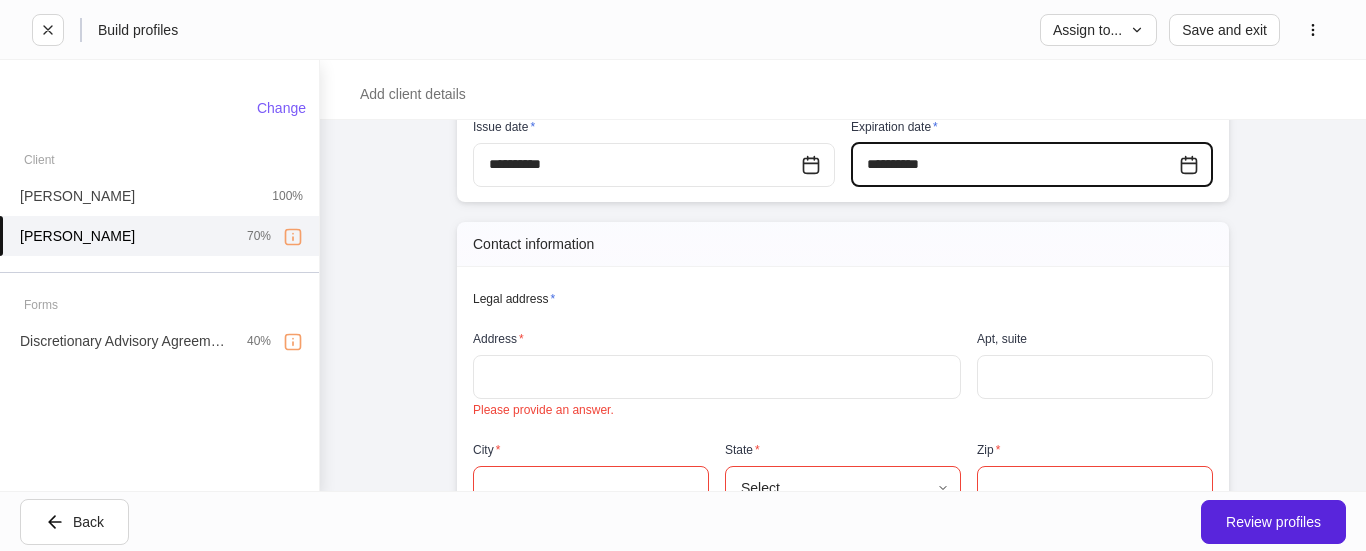 click on "​" at bounding box center [717, 377] 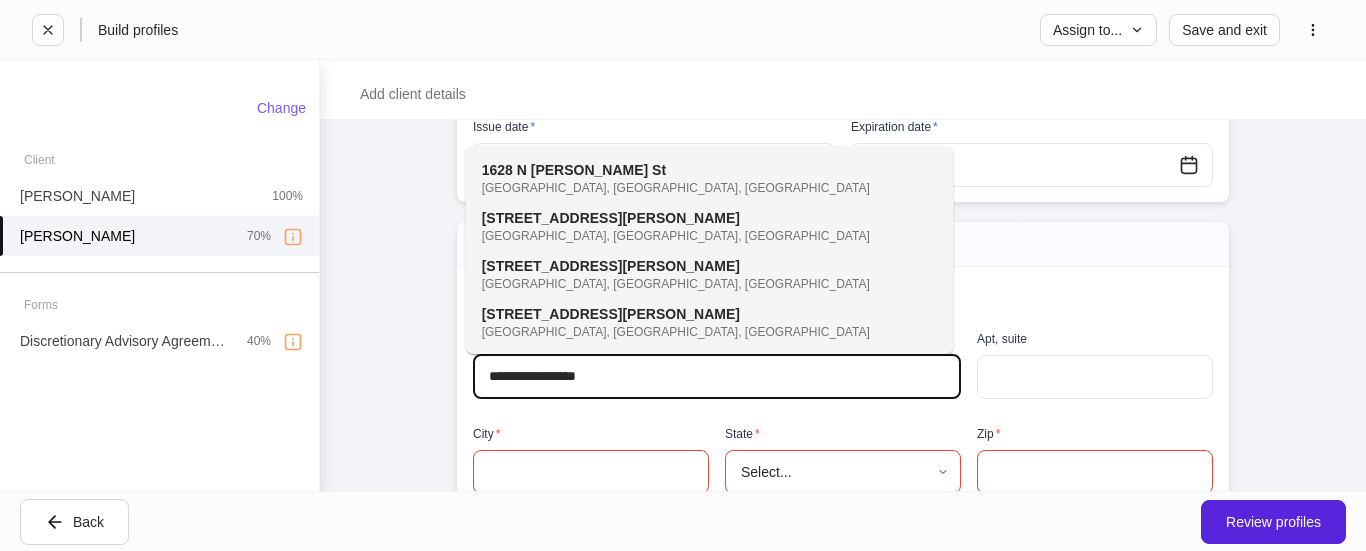 click on "1628   N Sumner St Pampa, TX, USA" at bounding box center [688, 178] 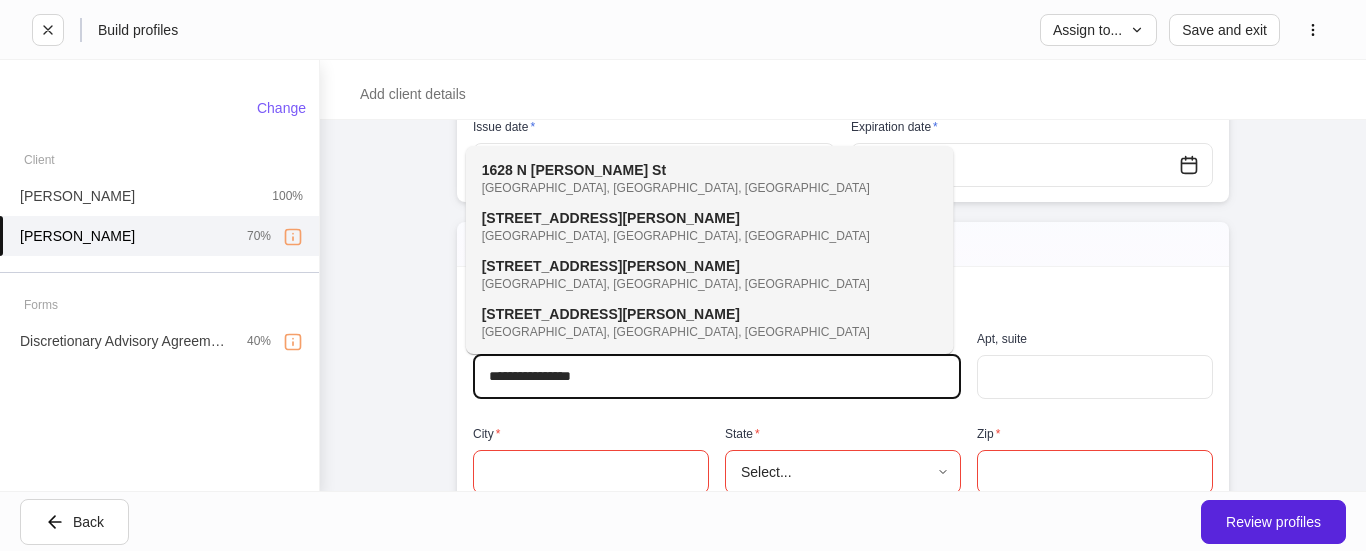 type on "*****" 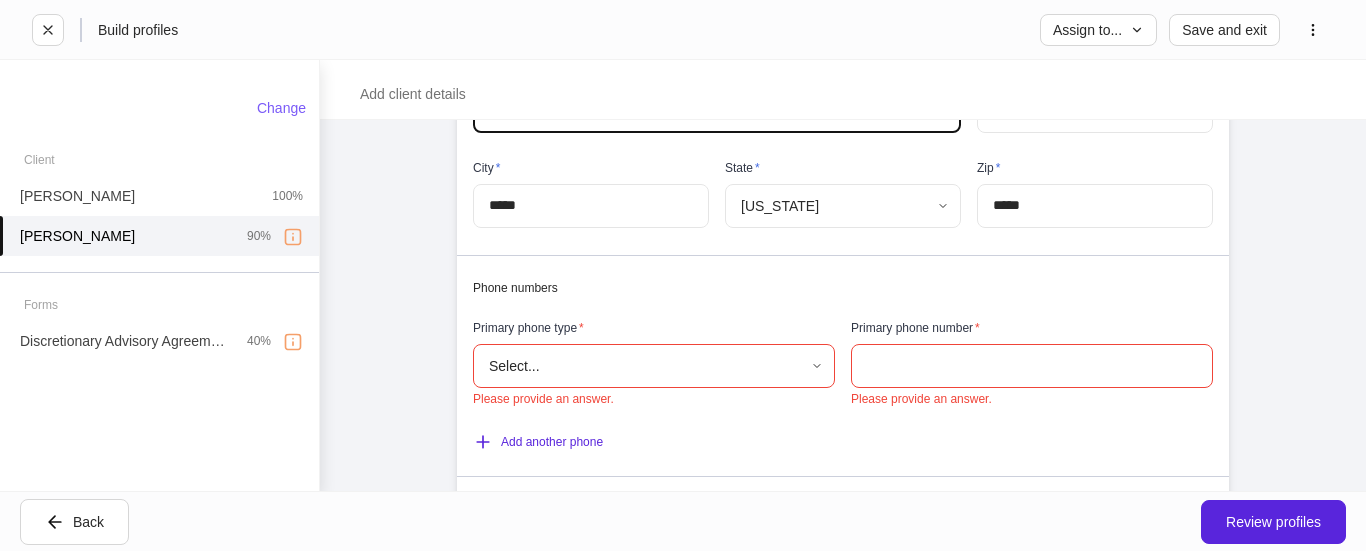 scroll, scrollTop: 1042, scrollLeft: 0, axis: vertical 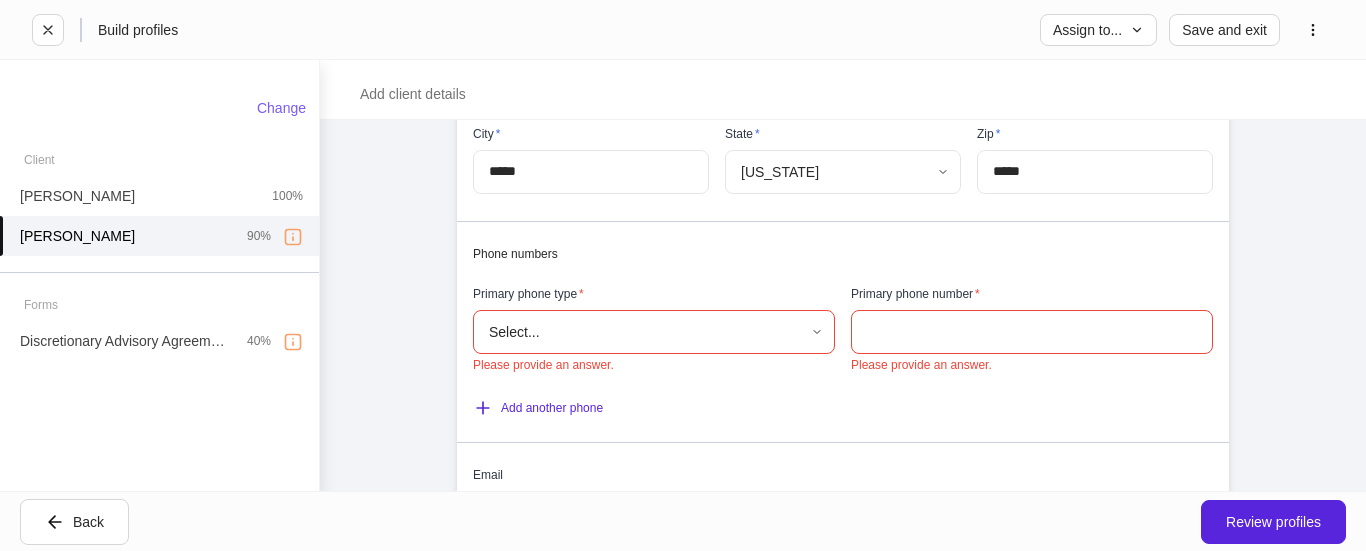 type on "**********" 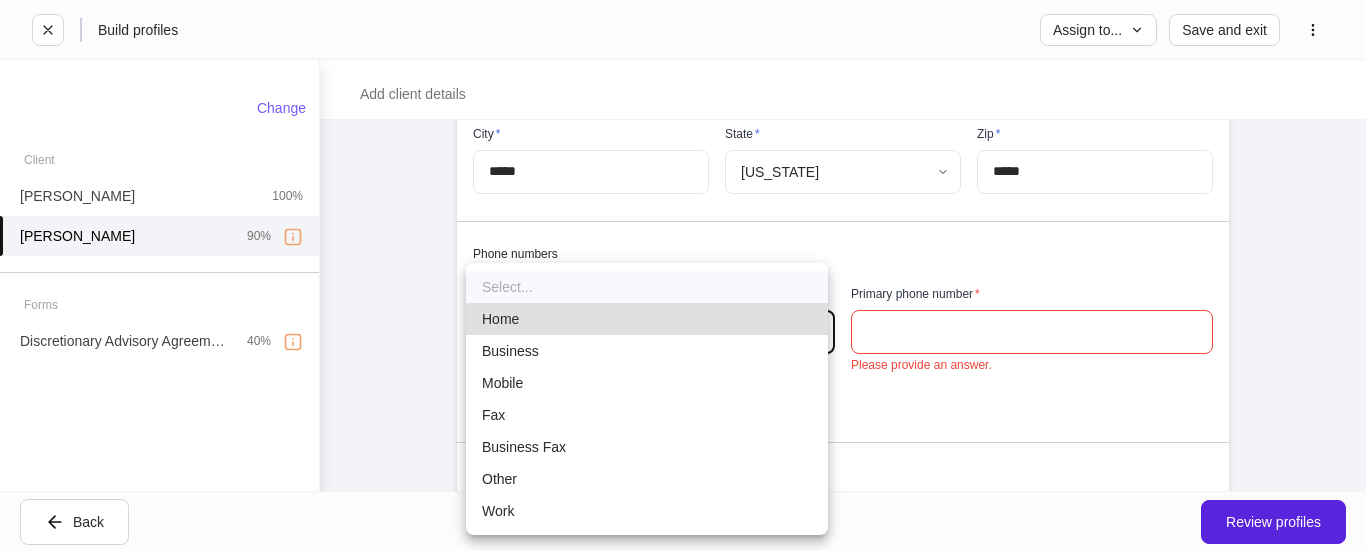click on "Mobile" at bounding box center [647, 383] 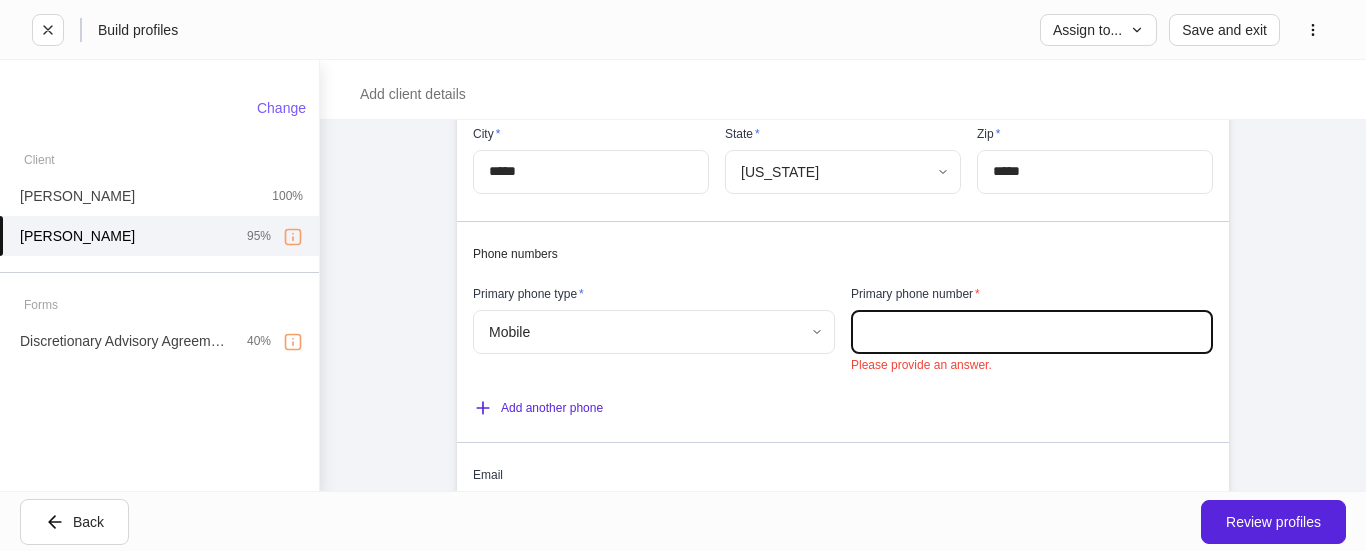click at bounding box center [1032, 332] 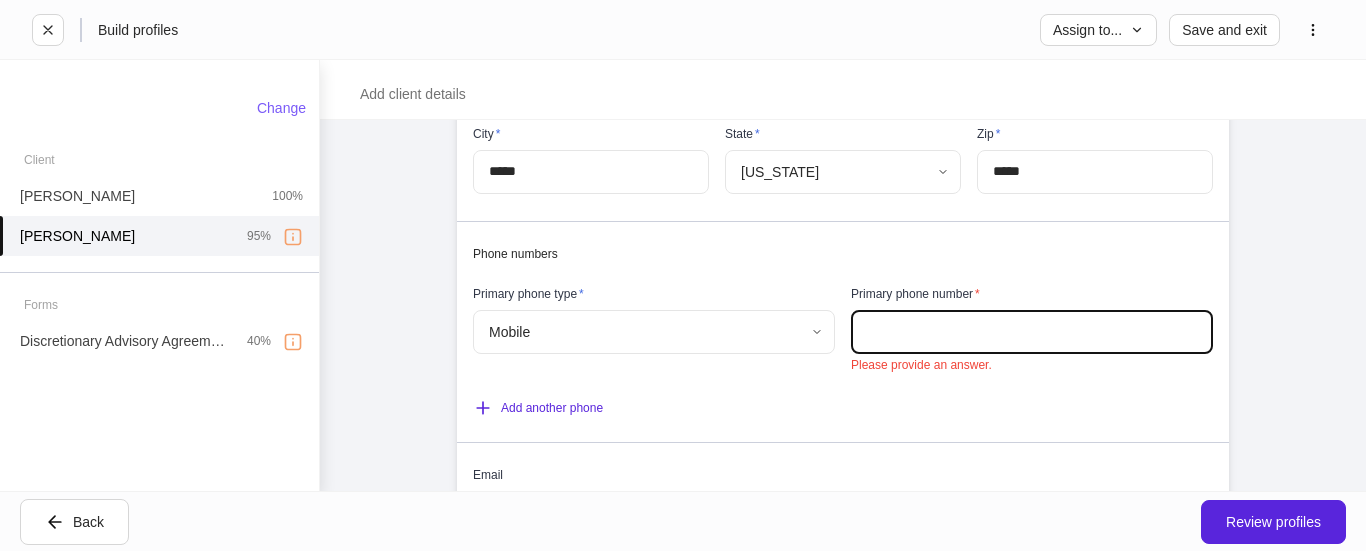 paste on "**********" 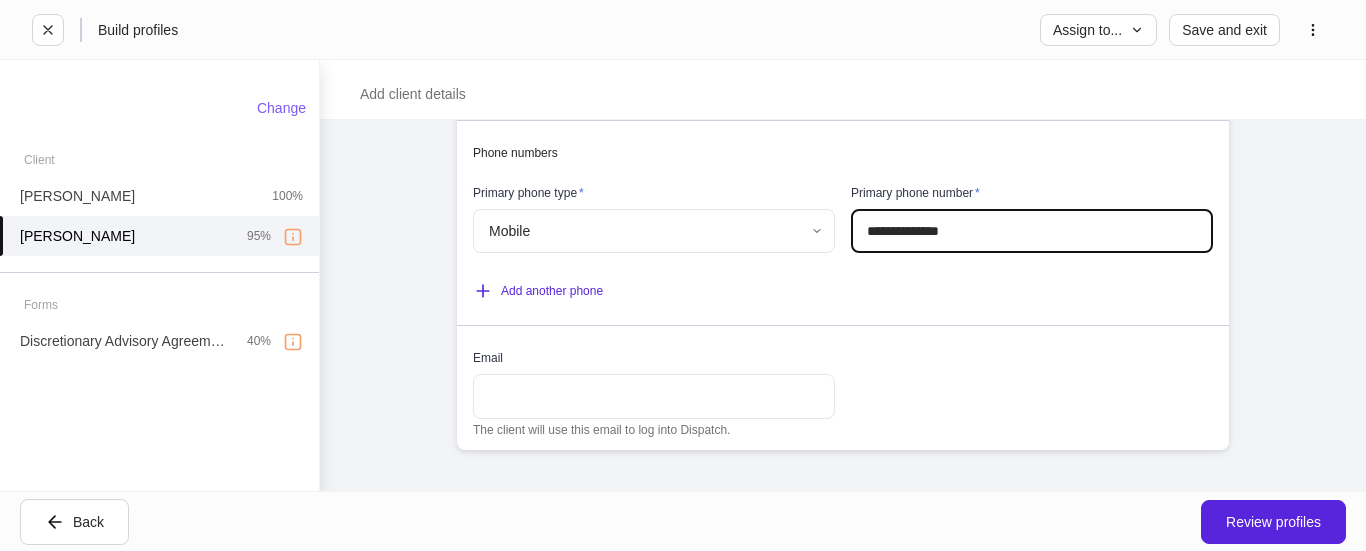 scroll, scrollTop: 1166, scrollLeft: 0, axis: vertical 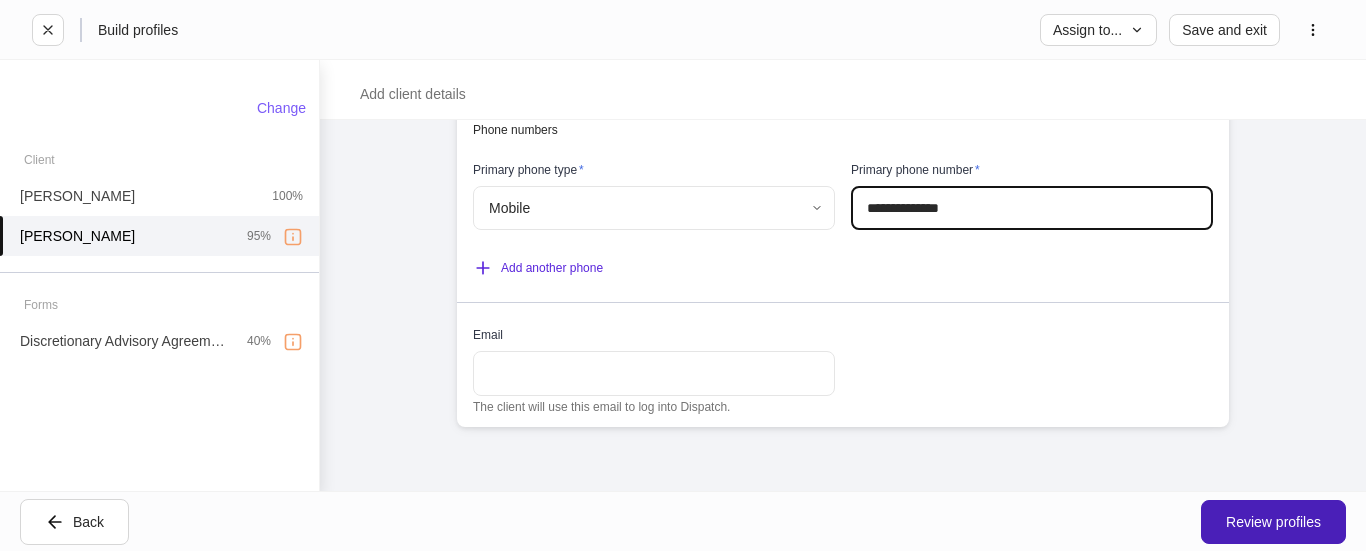type on "**********" 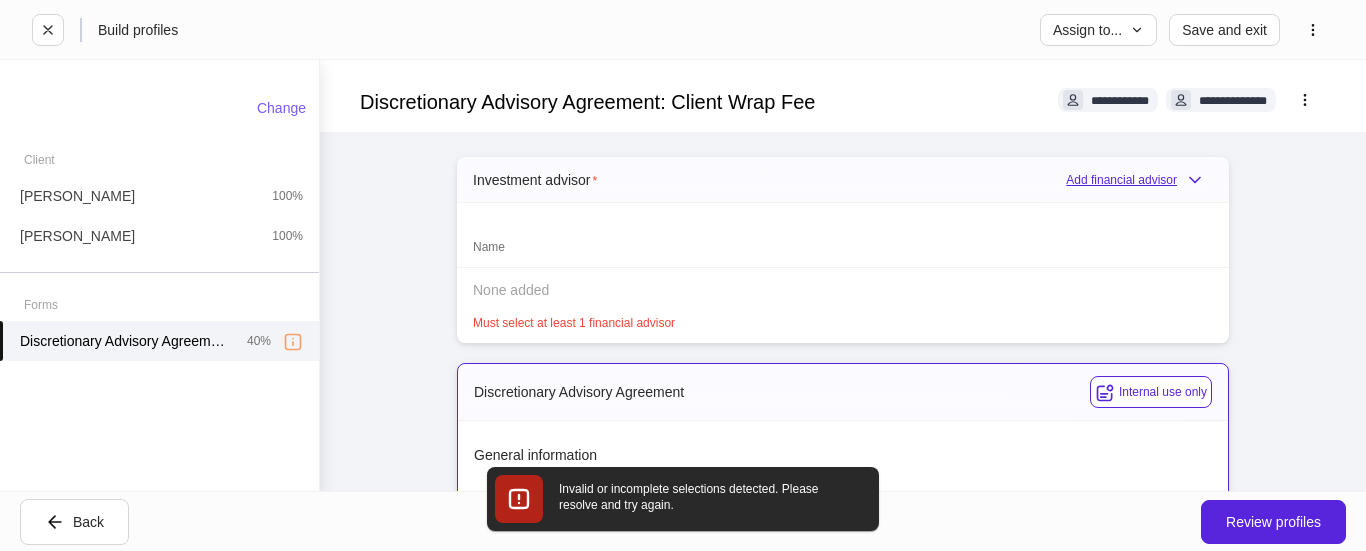 click on "Add financial advisor" at bounding box center (1139, 180) 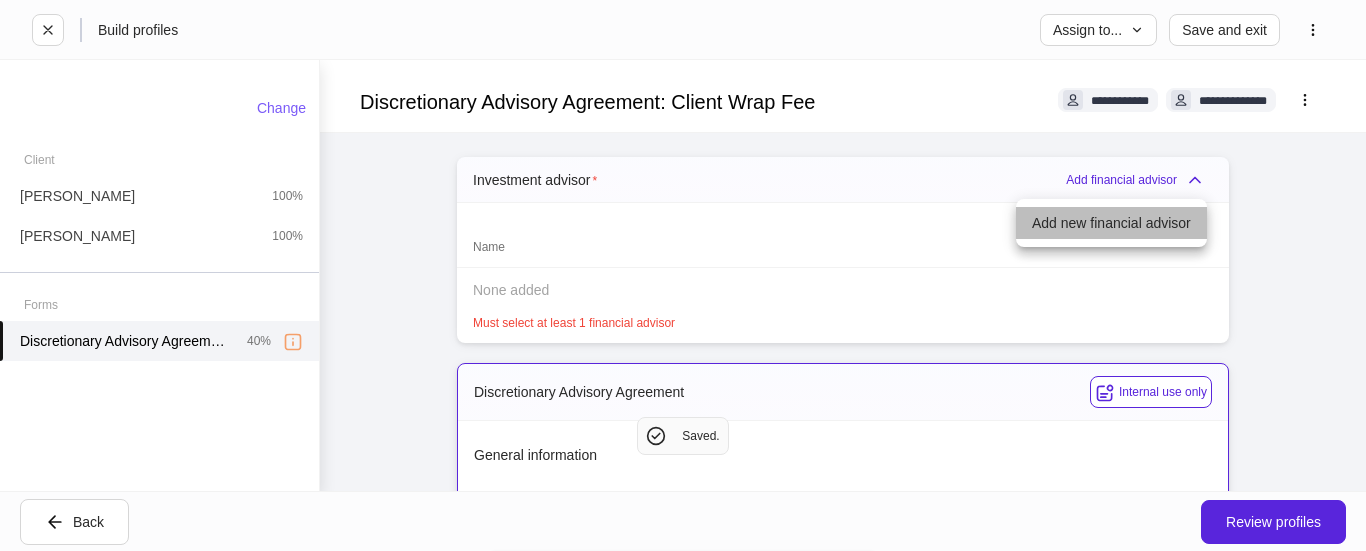 click on "Add new financial advisor" at bounding box center (1111, 223) 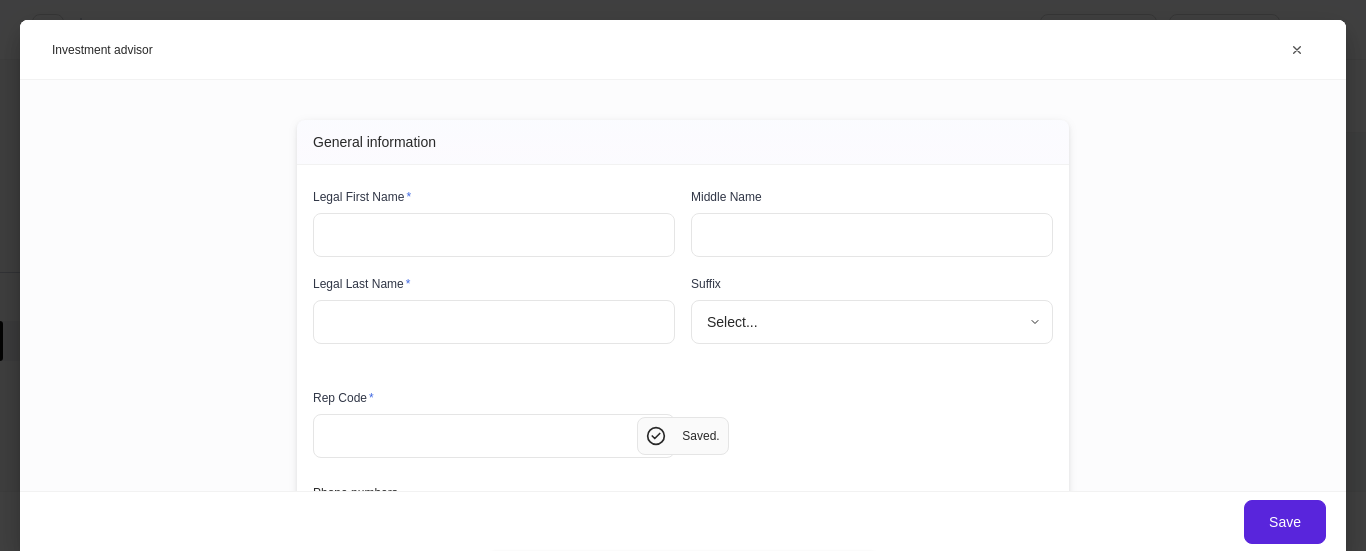 scroll, scrollTop: 4, scrollLeft: 0, axis: vertical 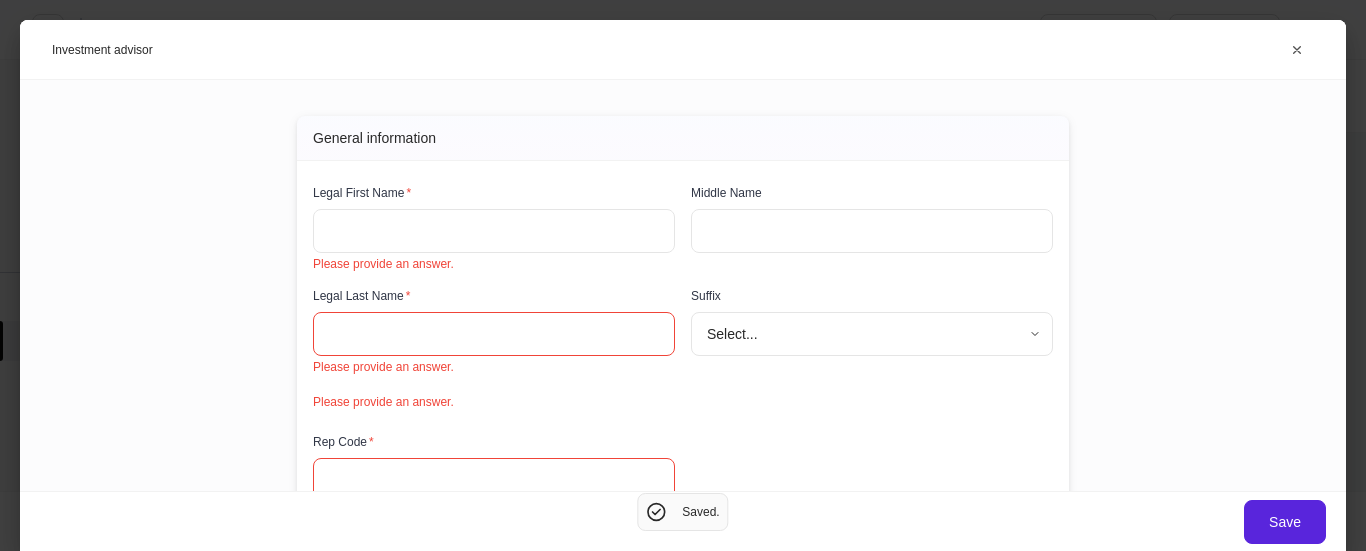click at bounding box center [494, 231] 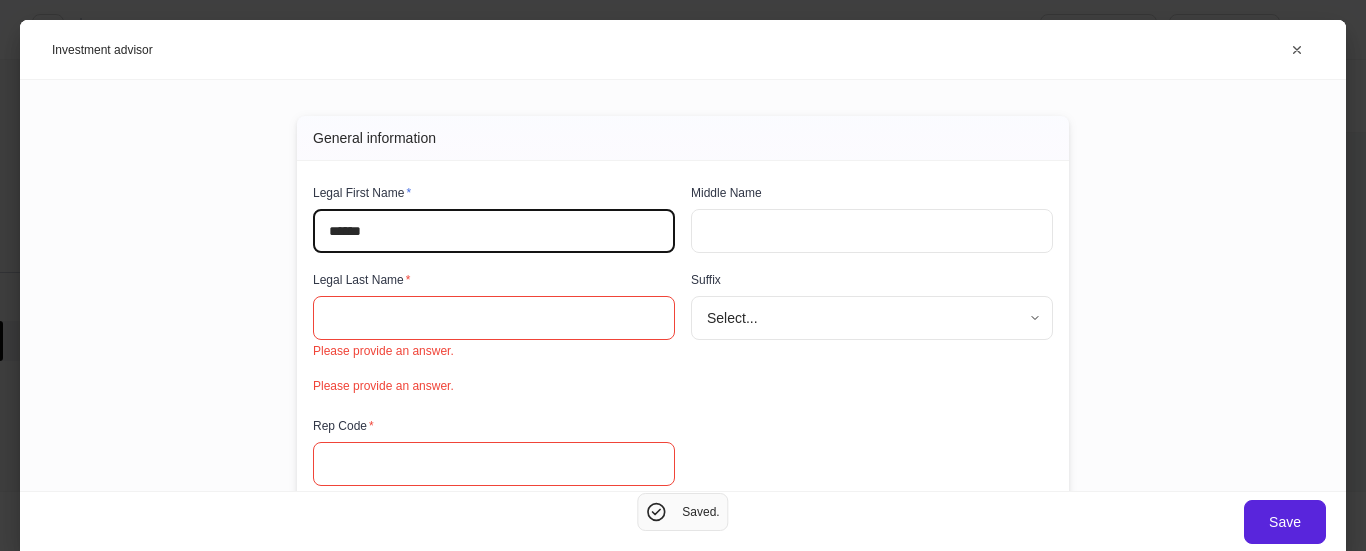 type on "******" 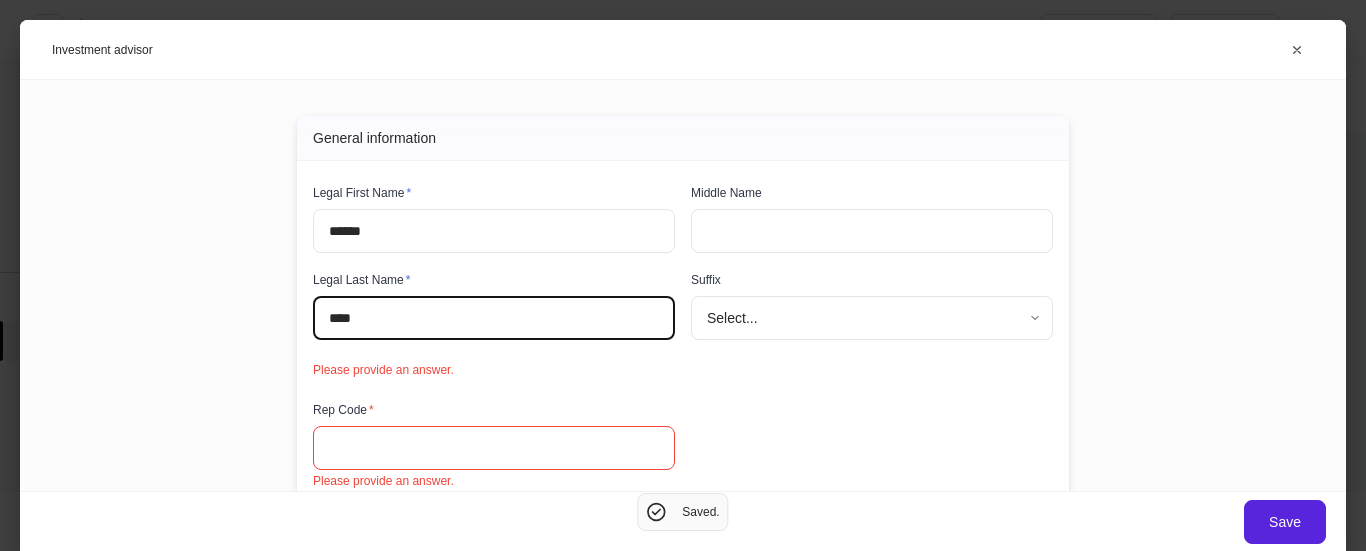type on "****" 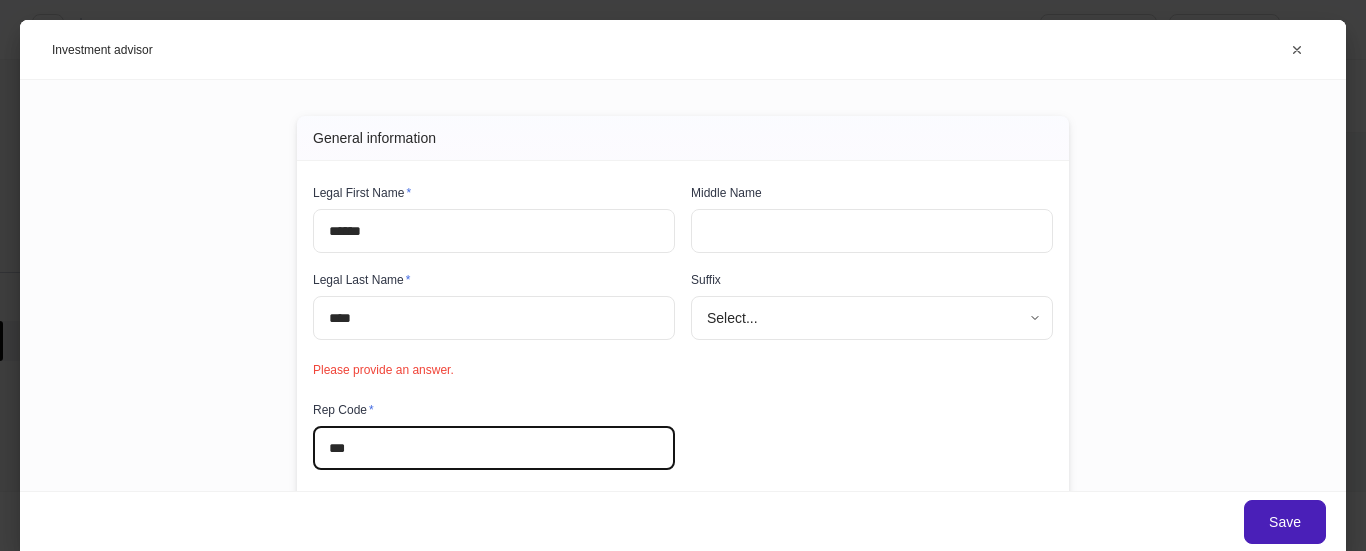 type on "***" 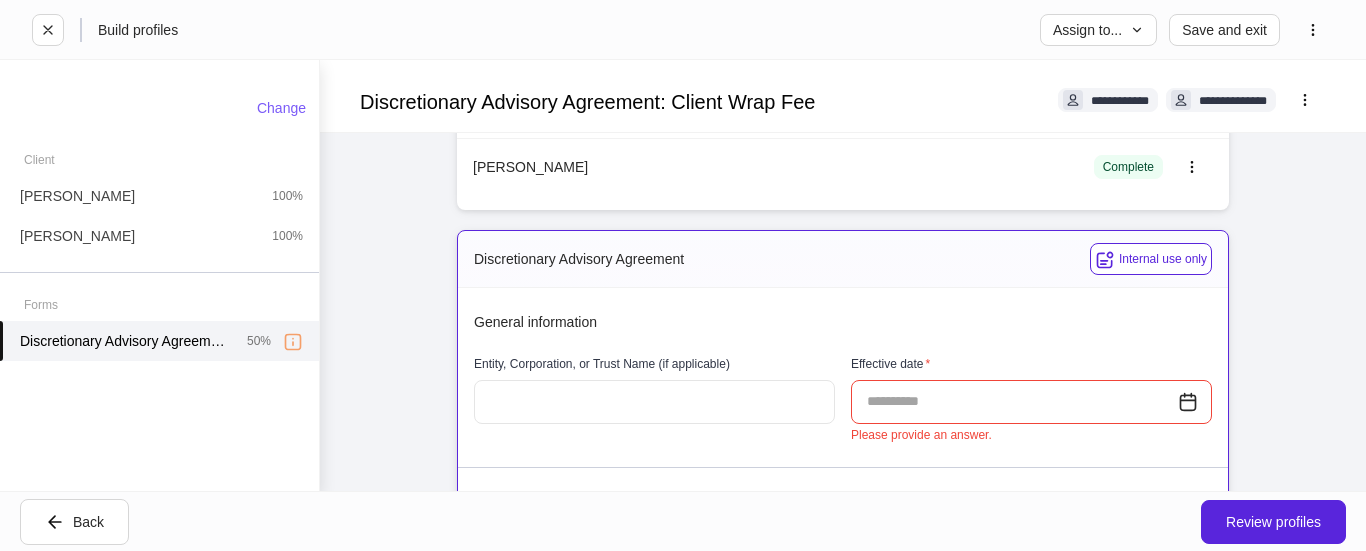 scroll, scrollTop: 200, scrollLeft: 0, axis: vertical 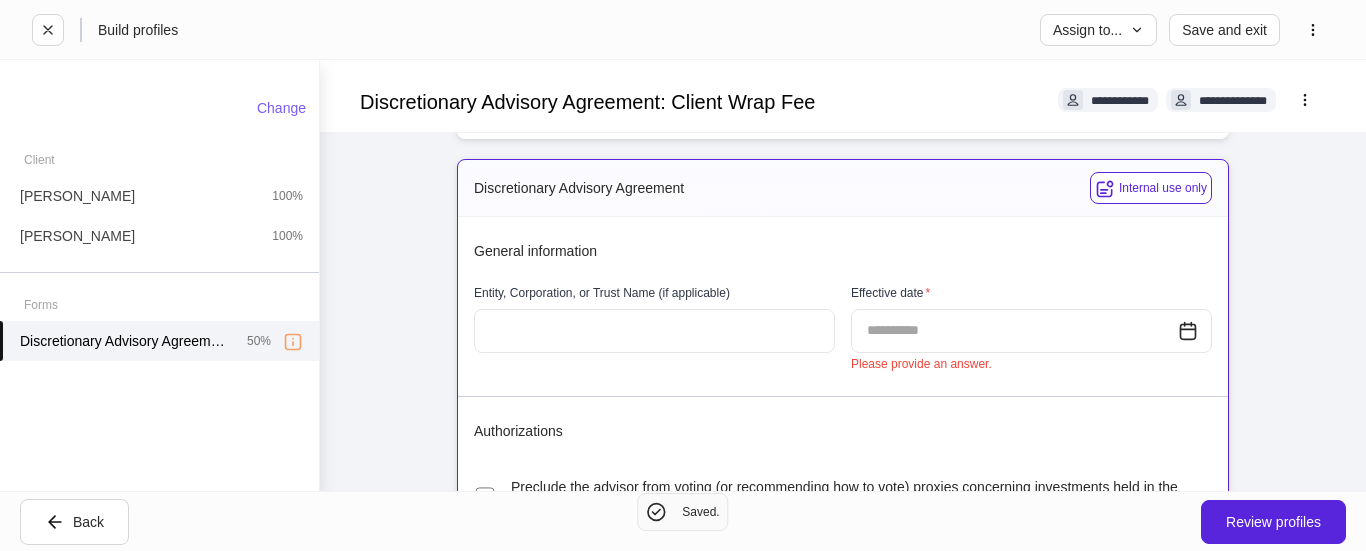 click at bounding box center (1014, 331) 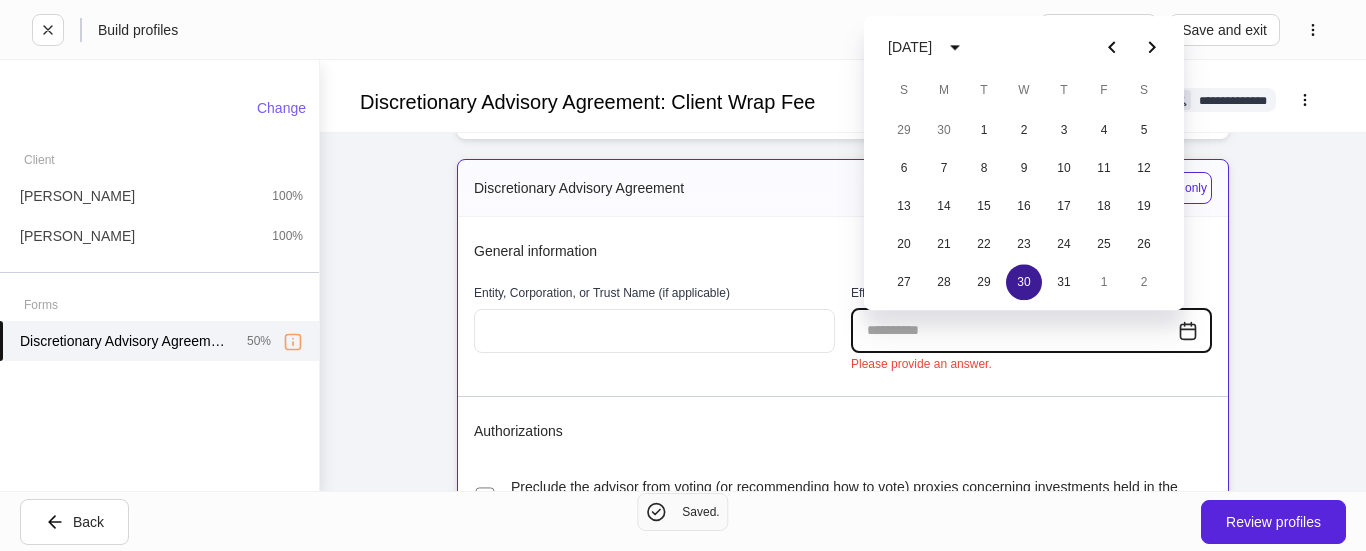click on "30" at bounding box center [1024, 282] 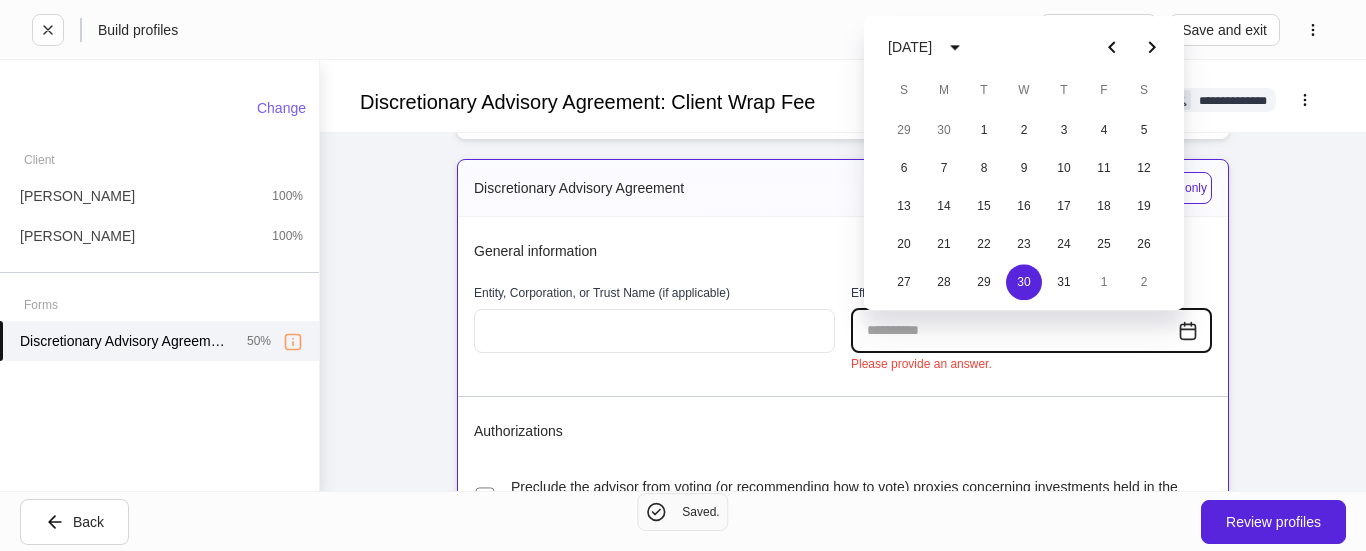 type on "**********" 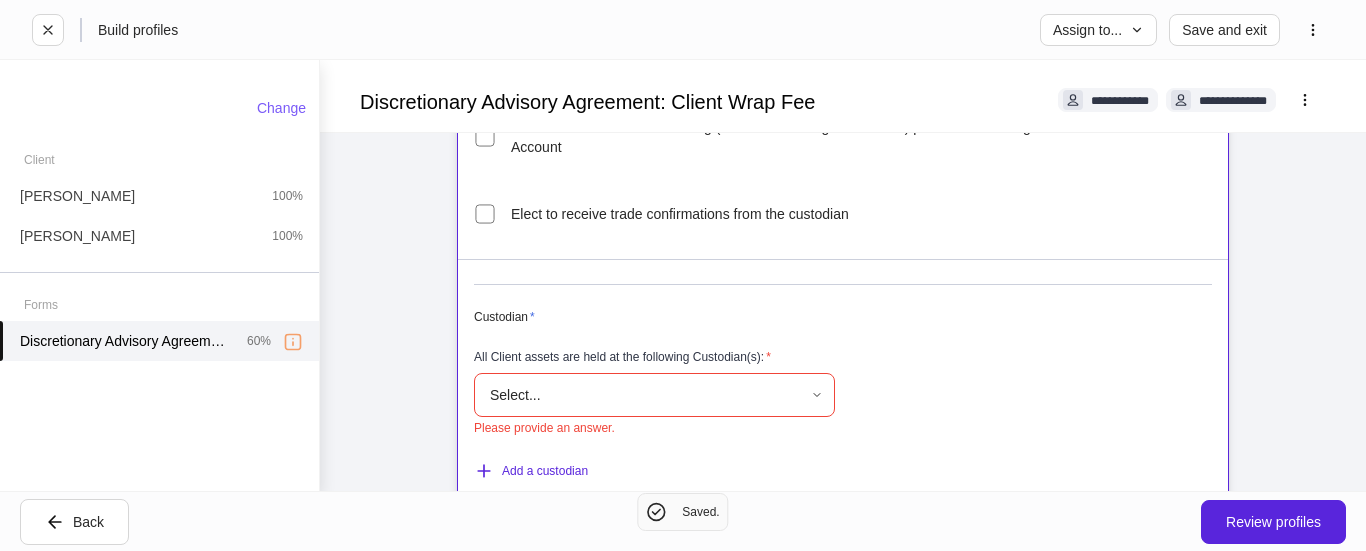 scroll, scrollTop: 600, scrollLeft: 0, axis: vertical 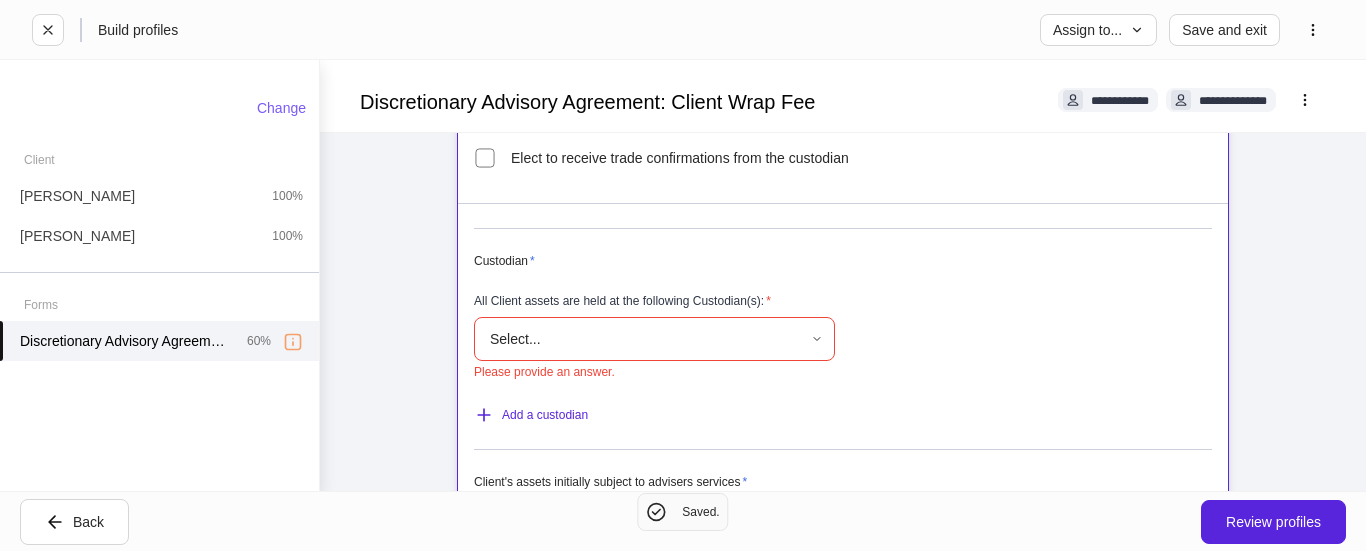 click on "**********" at bounding box center (683, 275) 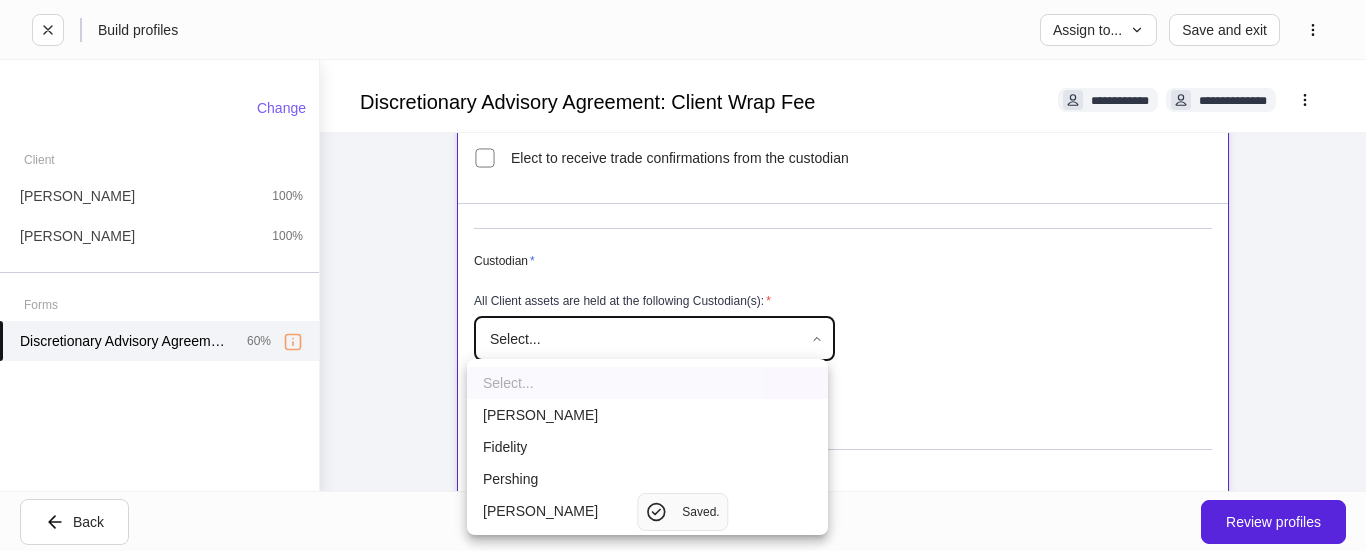 click on "Goldman" at bounding box center (647, 415) 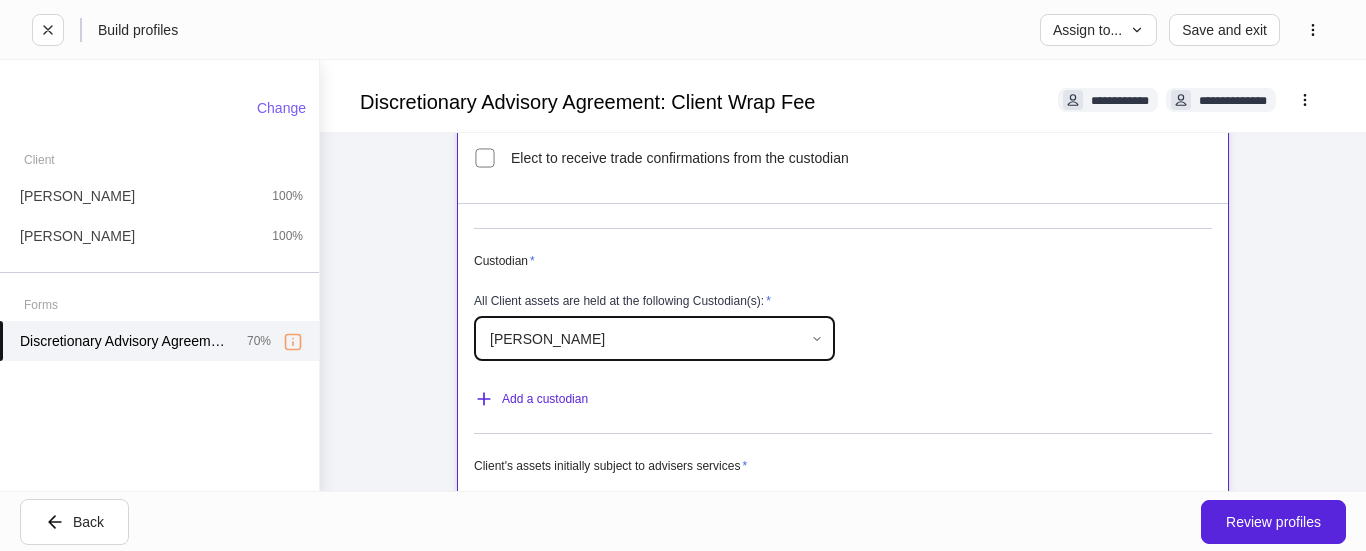 scroll, scrollTop: 800, scrollLeft: 0, axis: vertical 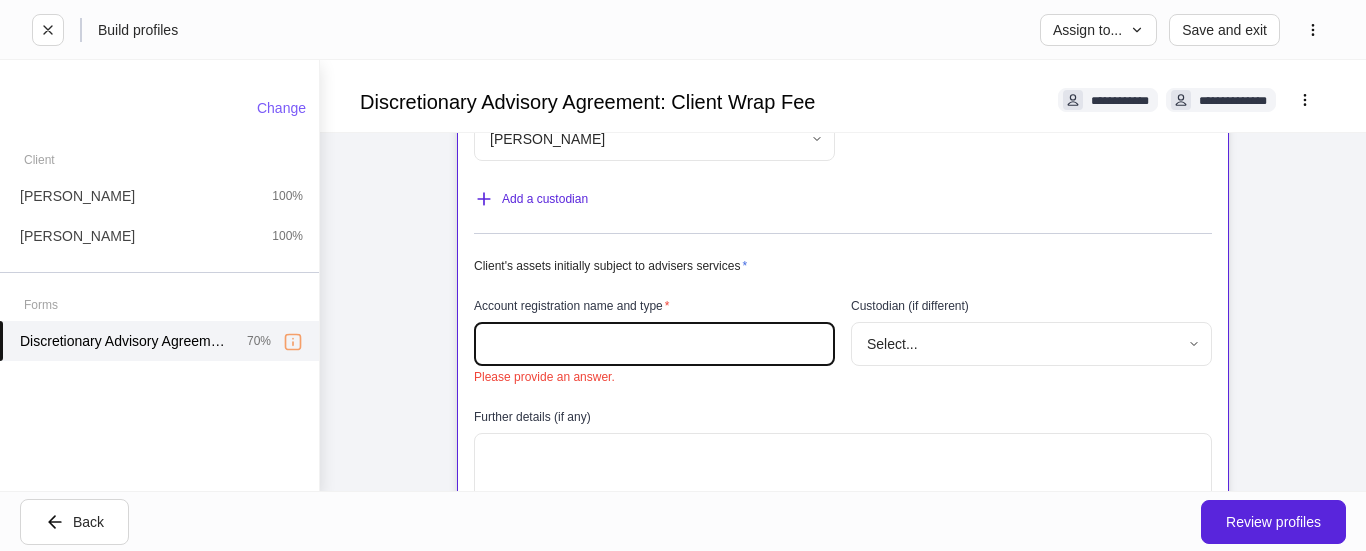 click at bounding box center (654, 344) 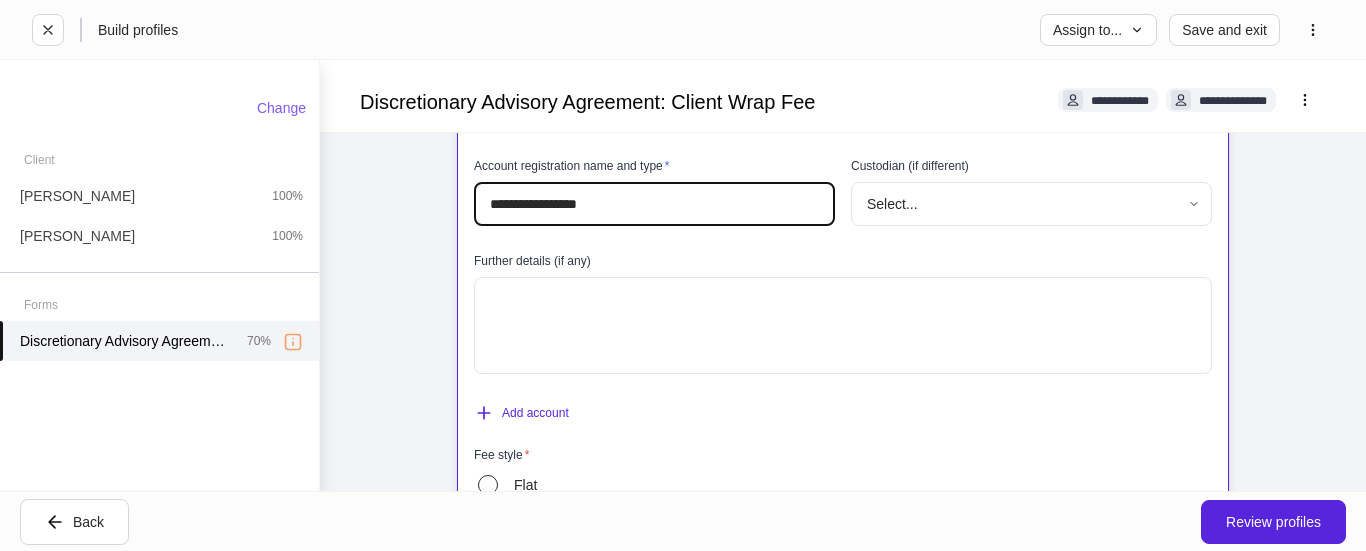 scroll, scrollTop: 1000, scrollLeft: 0, axis: vertical 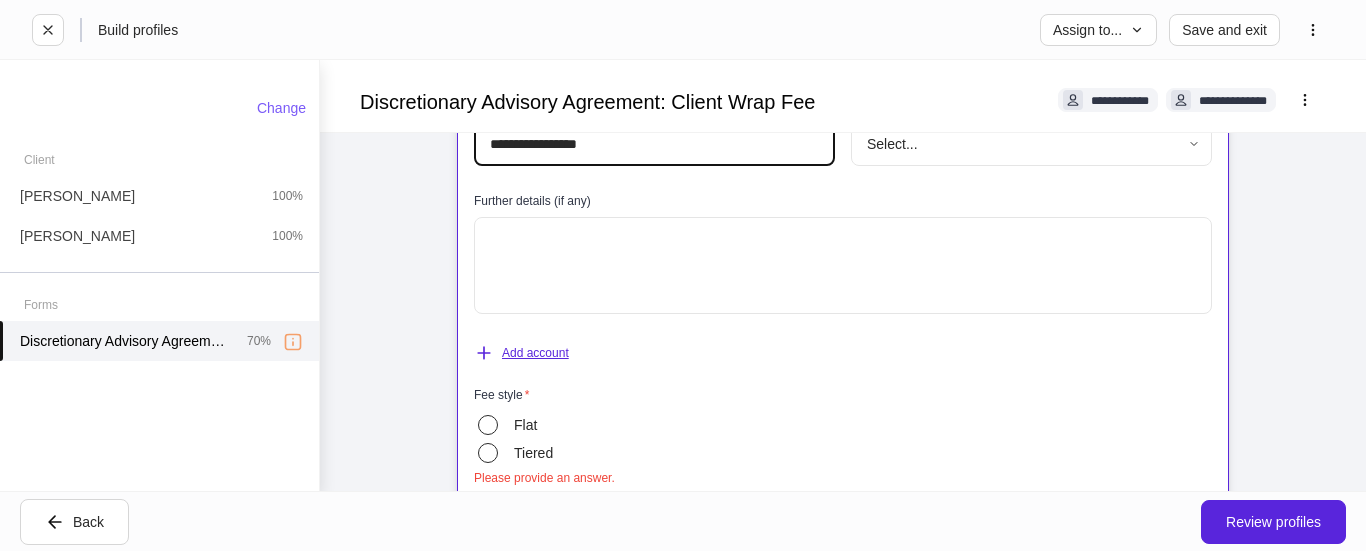type on "**********" 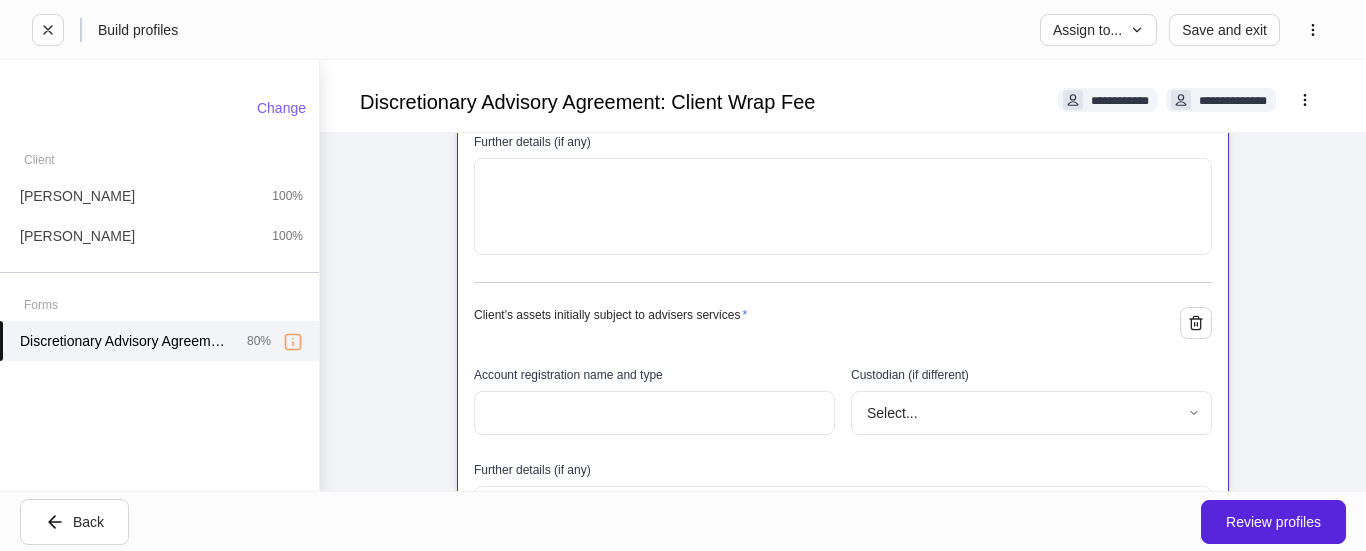 scroll, scrollTop: 1100, scrollLeft: 0, axis: vertical 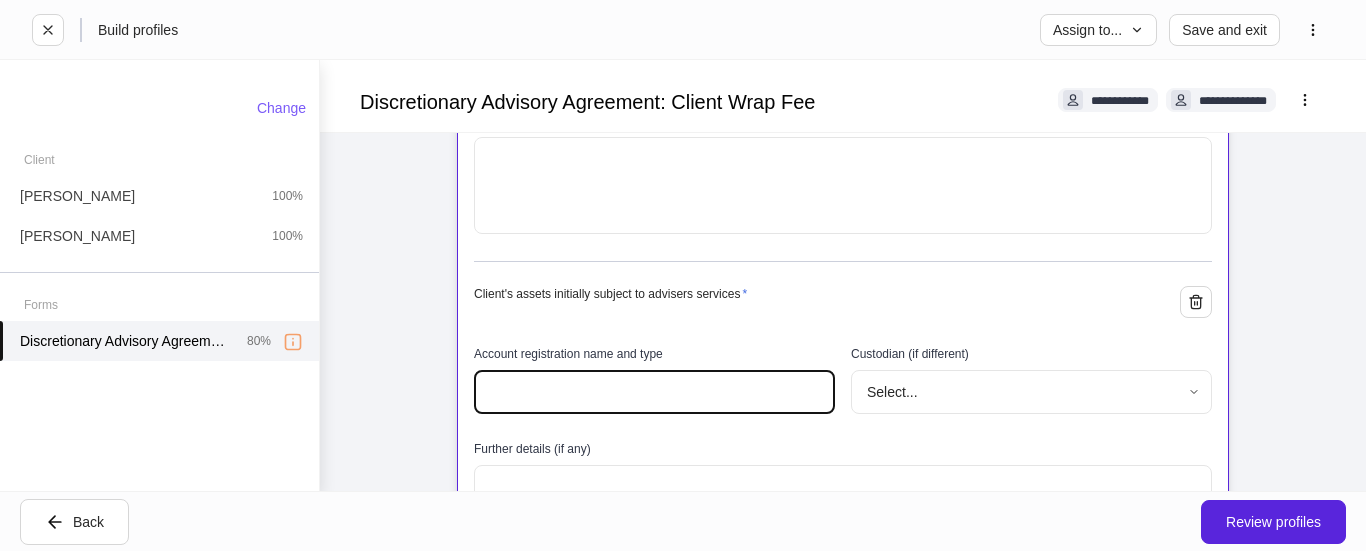 click at bounding box center (654, 392) 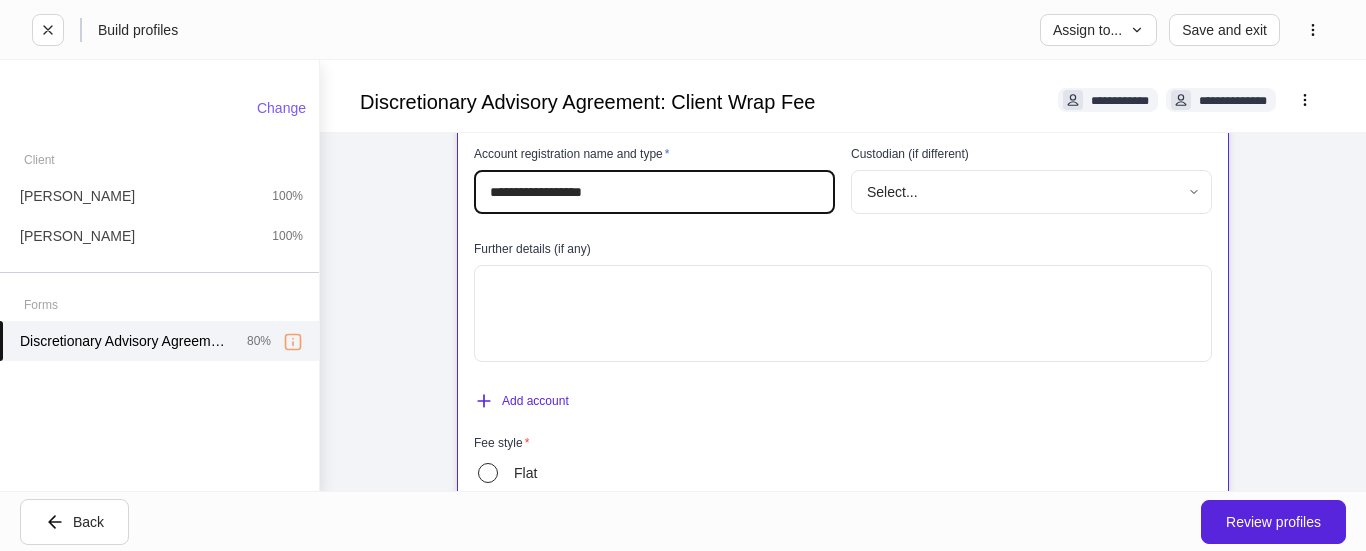 scroll, scrollTop: 1500, scrollLeft: 0, axis: vertical 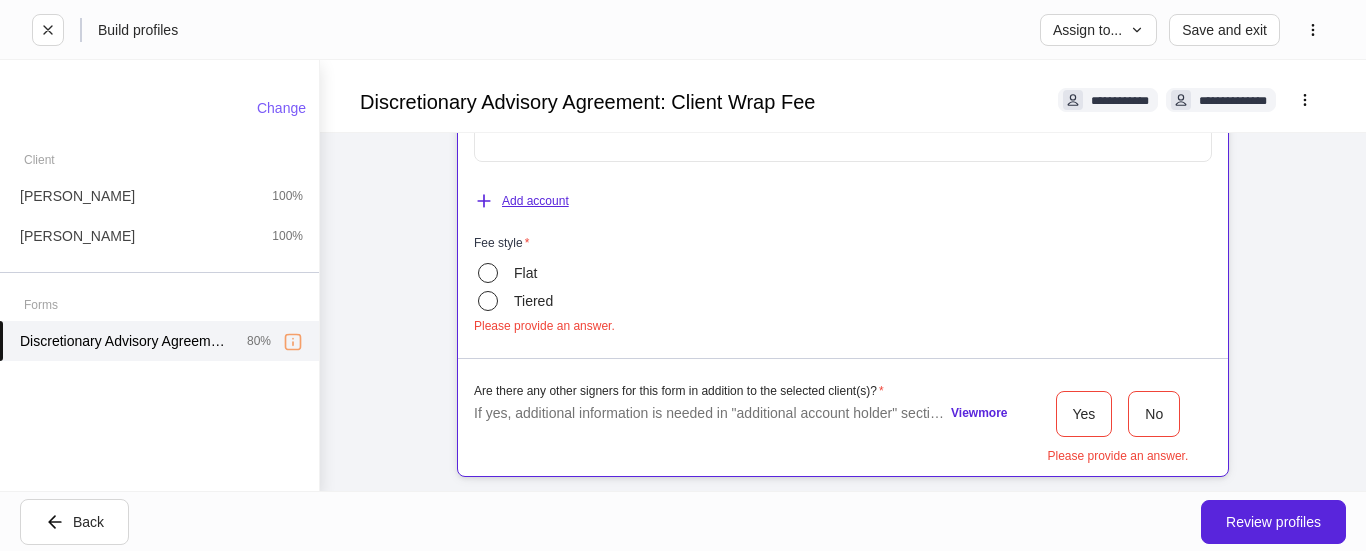 type on "**********" 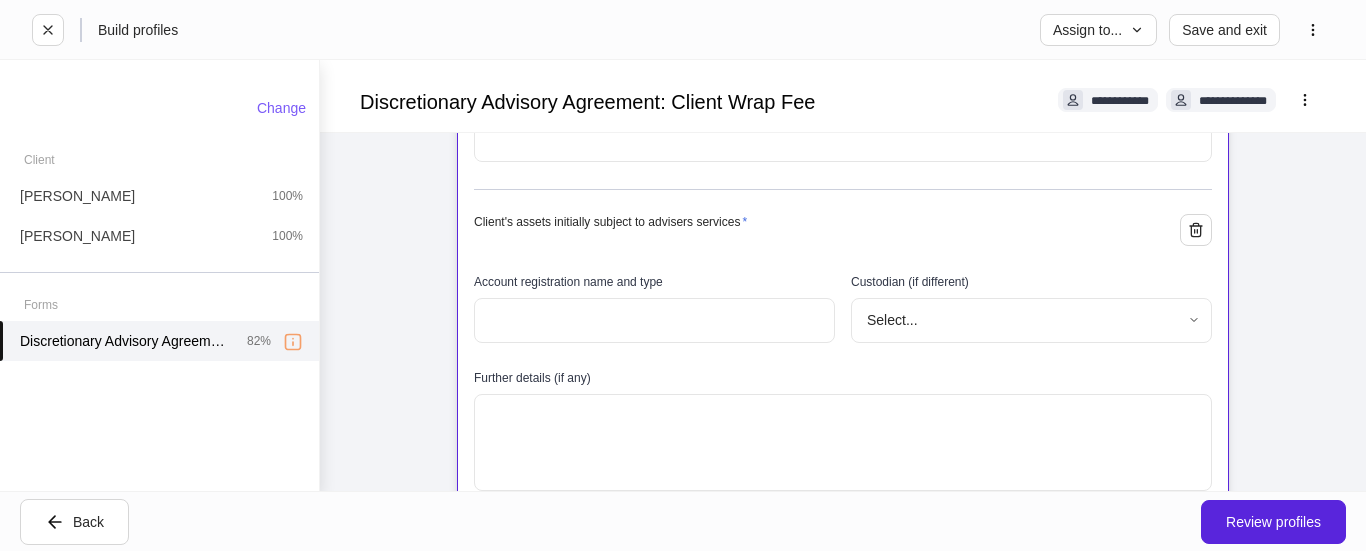 click at bounding box center (654, 320) 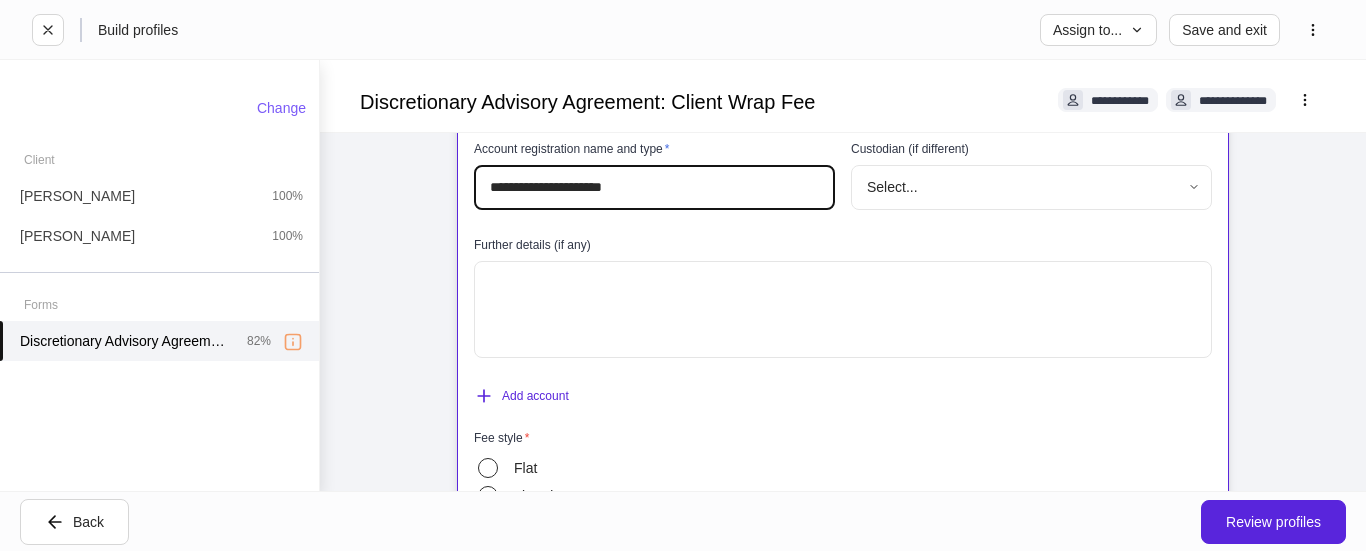 scroll, scrollTop: 1700, scrollLeft: 0, axis: vertical 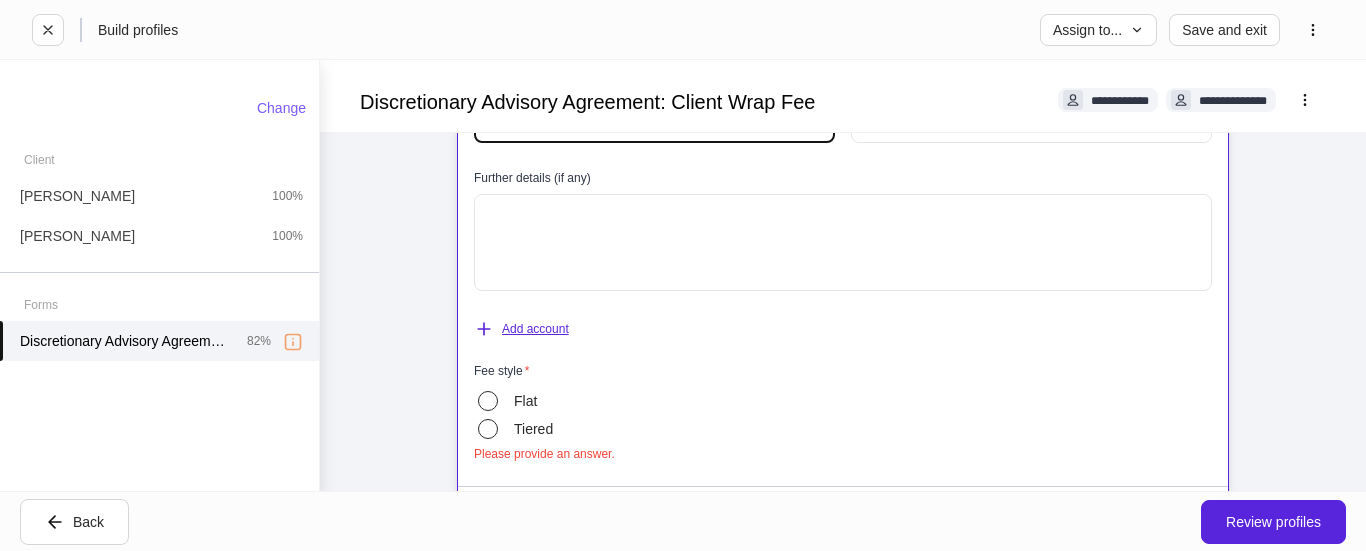 type on "**********" 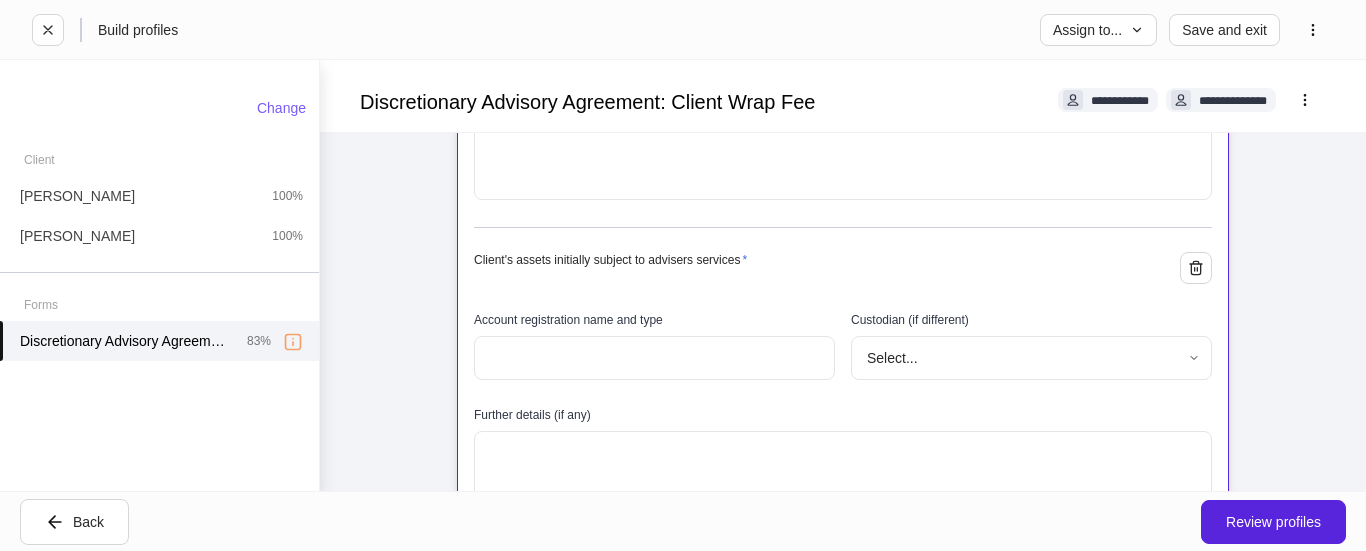 scroll, scrollTop: 1800, scrollLeft: 0, axis: vertical 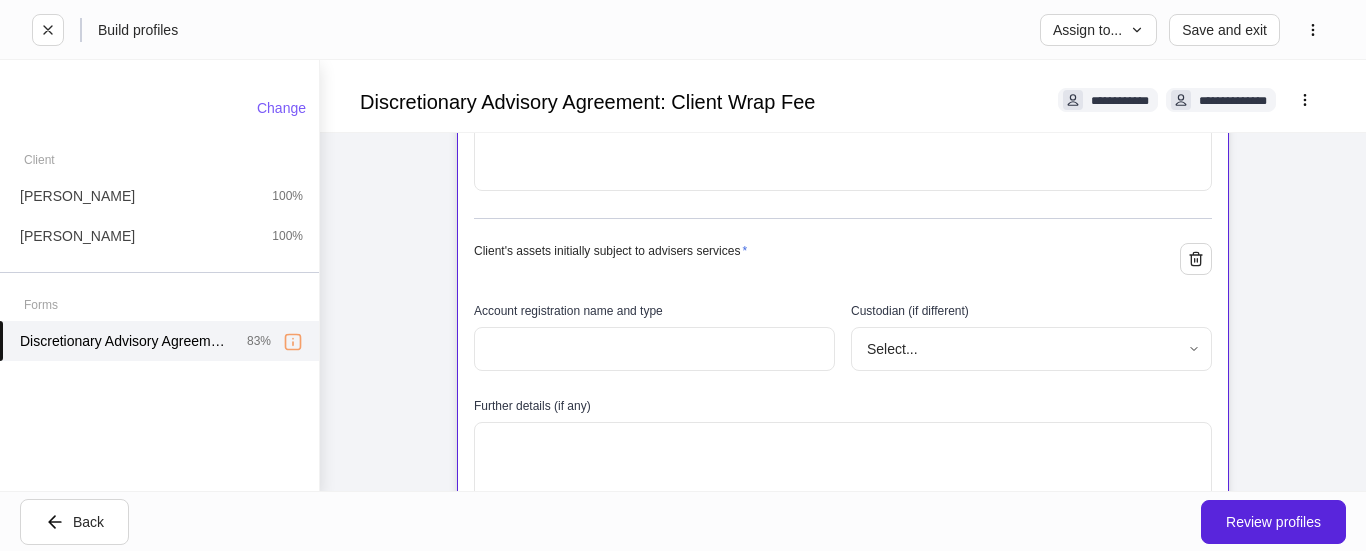 click at bounding box center [654, 349] 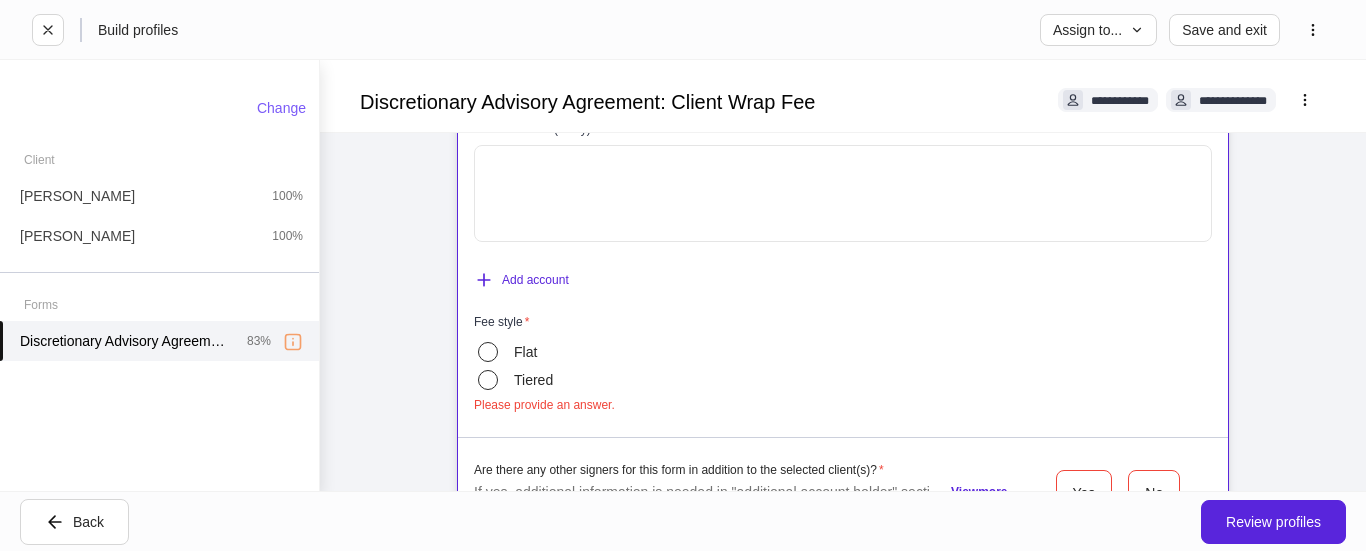 scroll, scrollTop: 2200, scrollLeft: 0, axis: vertical 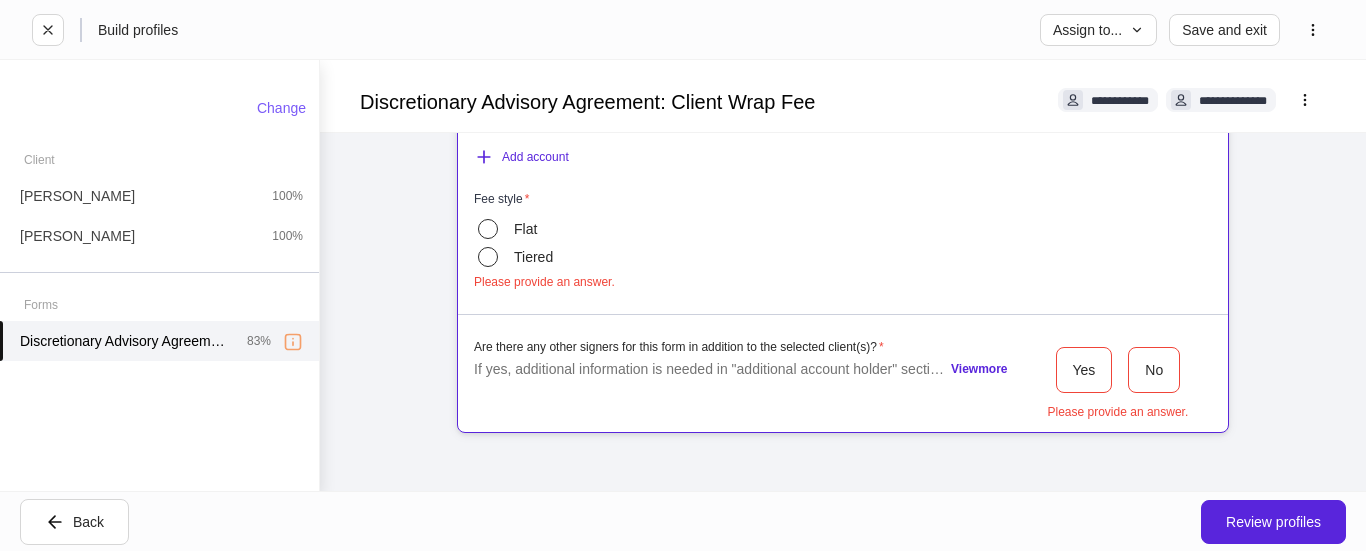 type on "**********" 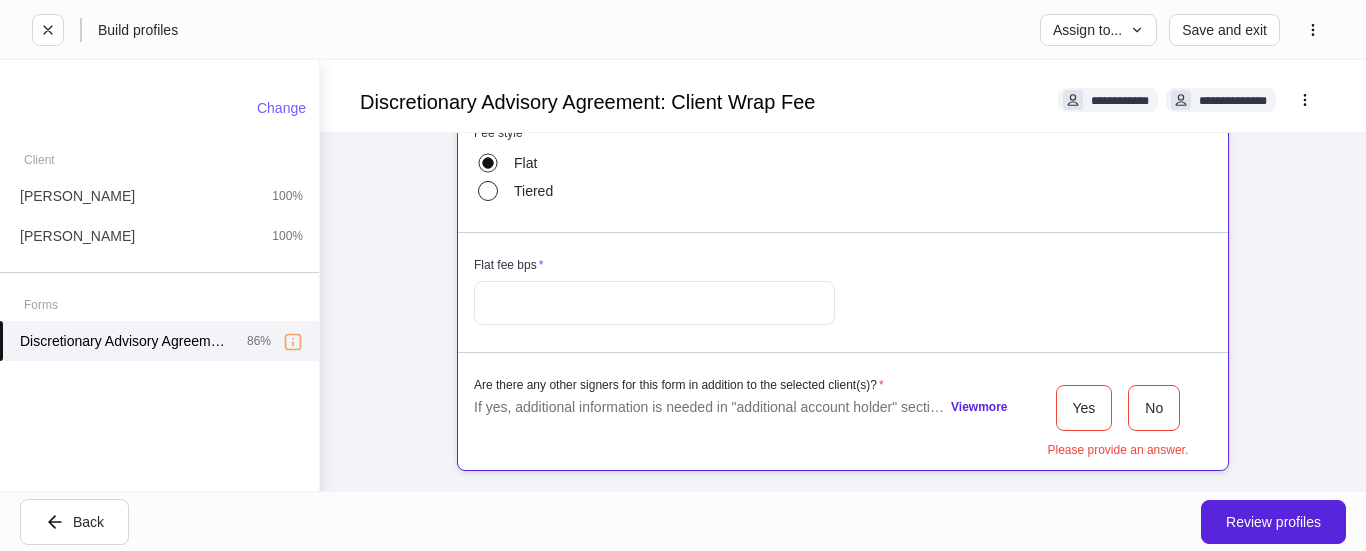 scroll, scrollTop: 2313, scrollLeft: 0, axis: vertical 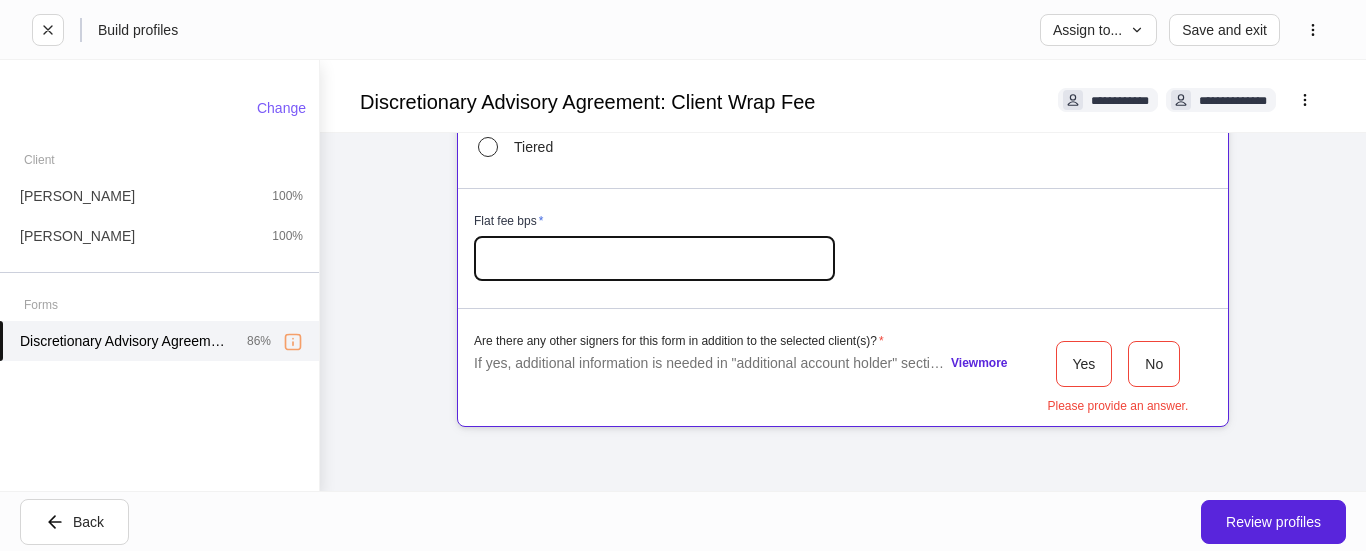 click at bounding box center (654, 259) 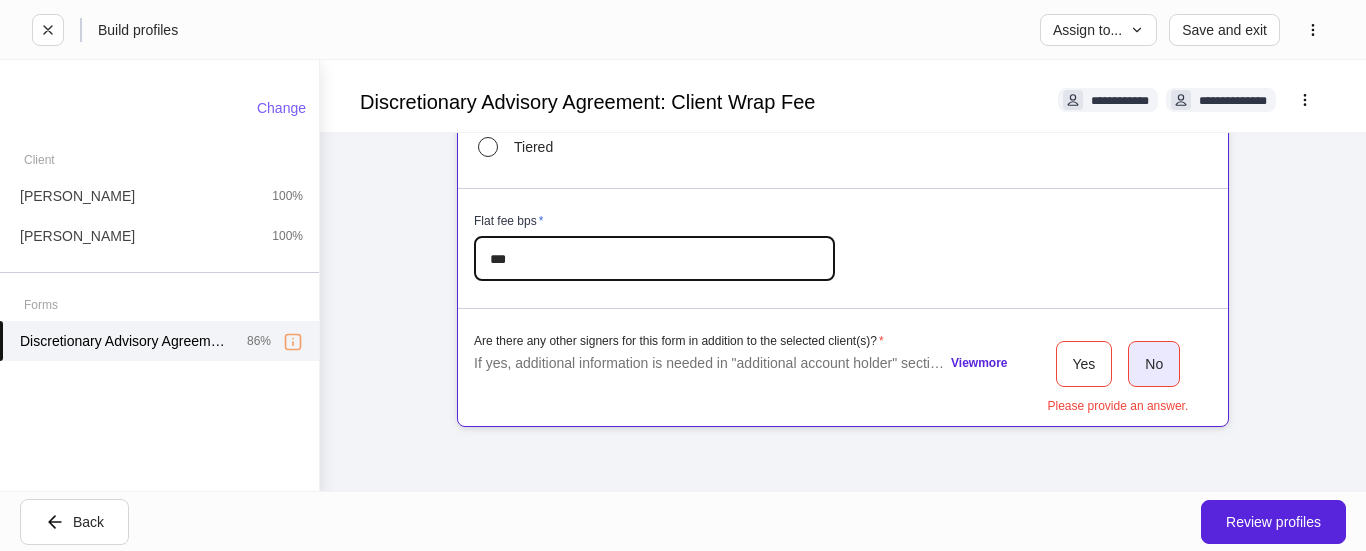 type on "***" 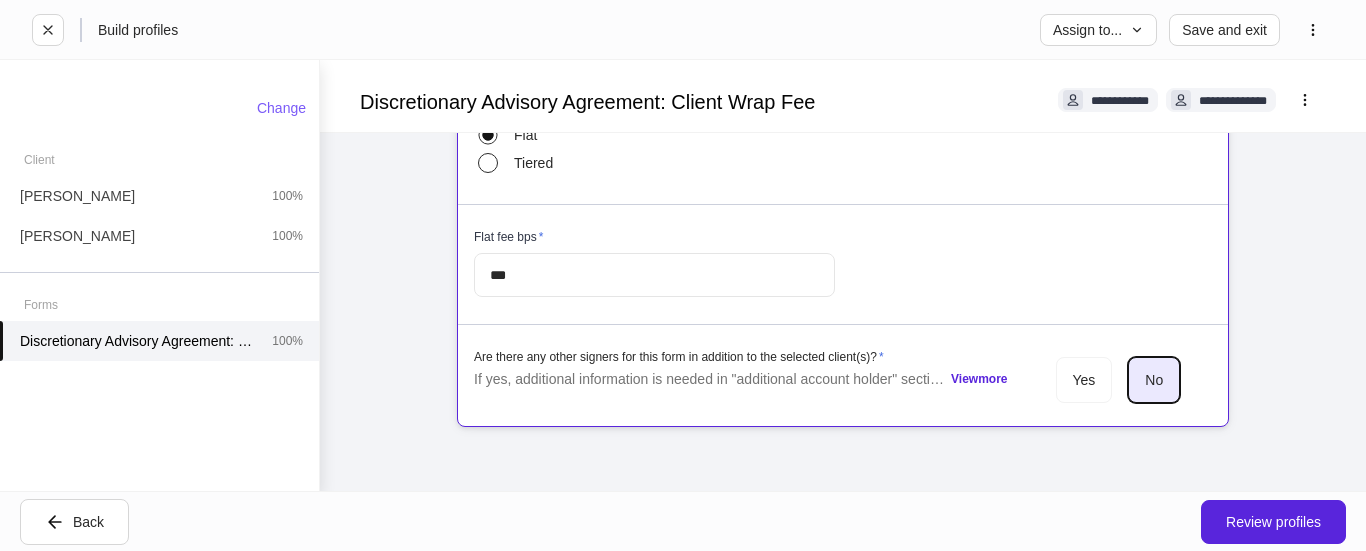 scroll, scrollTop: 2297, scrollLeft: 0, axis: vertical 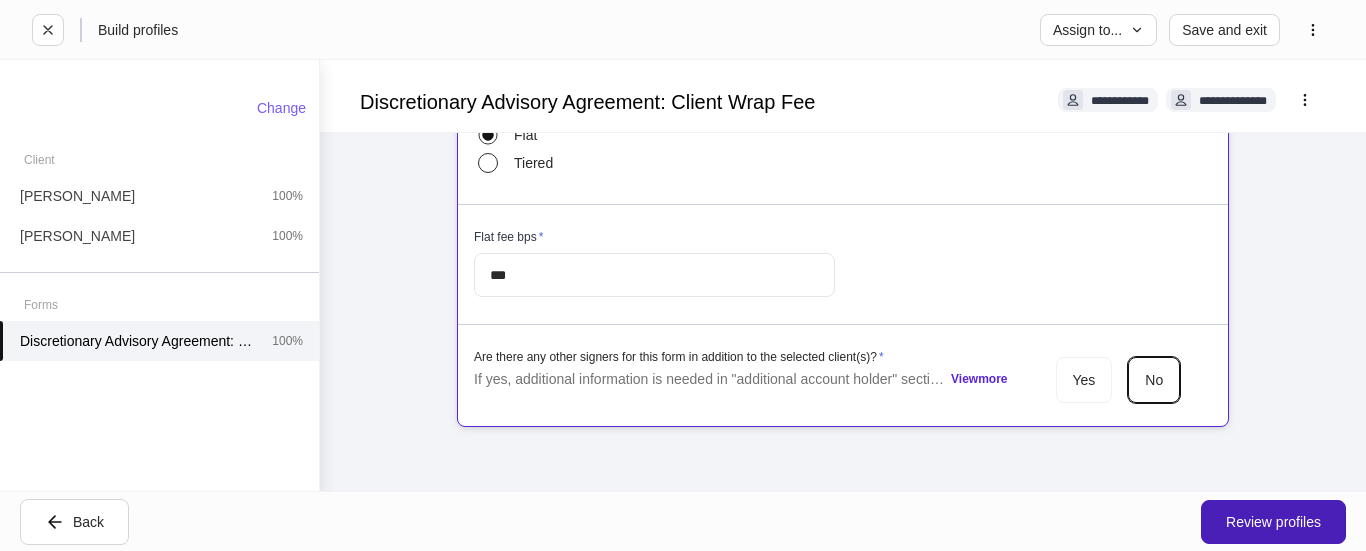click on "Review profiles" at bounding box center [1273, 522] 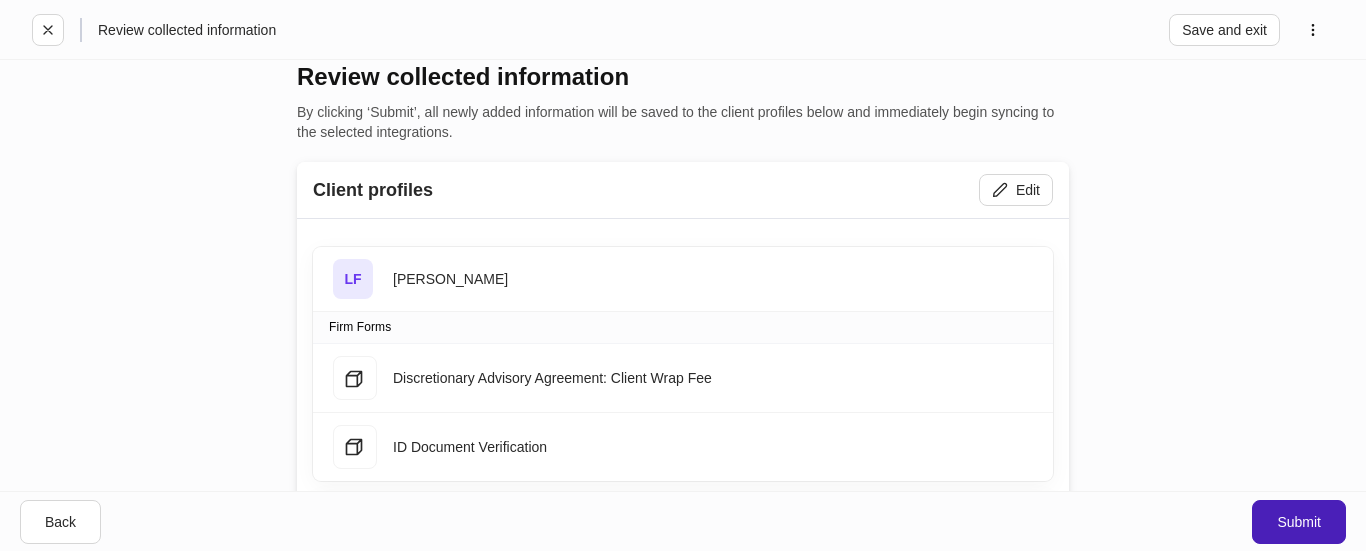 click on "Submit" at bounding box center [1299, 522] 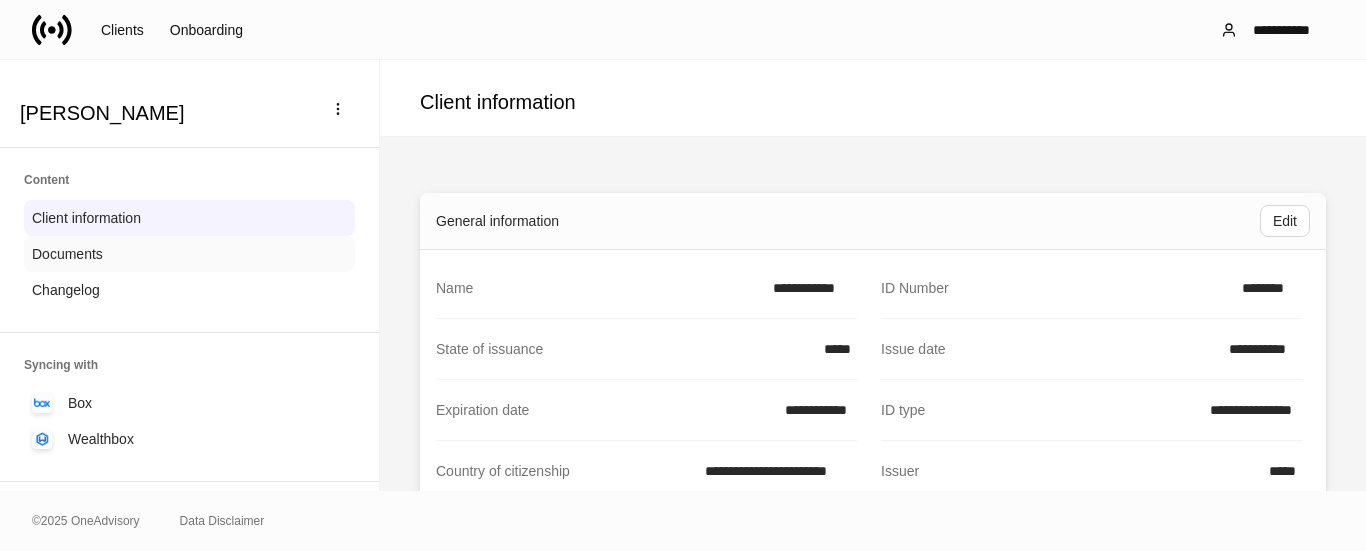 click on "Documents" at bounding box center [67, 254] 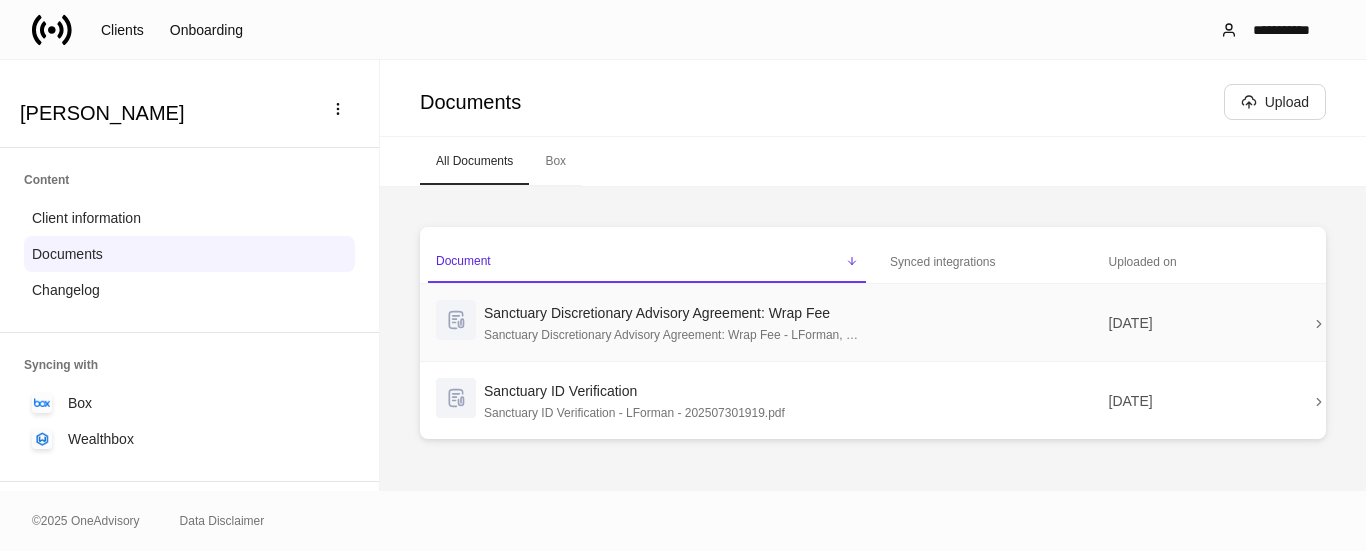 click on "Sanctuary Discretionary Advisory Agreement: Wrap Fee Sanctuary Discretionary Advisory Agreement: Wrap Fee - LForman, WForman - 202507301919.pdf" at bounding box center [647, 323] 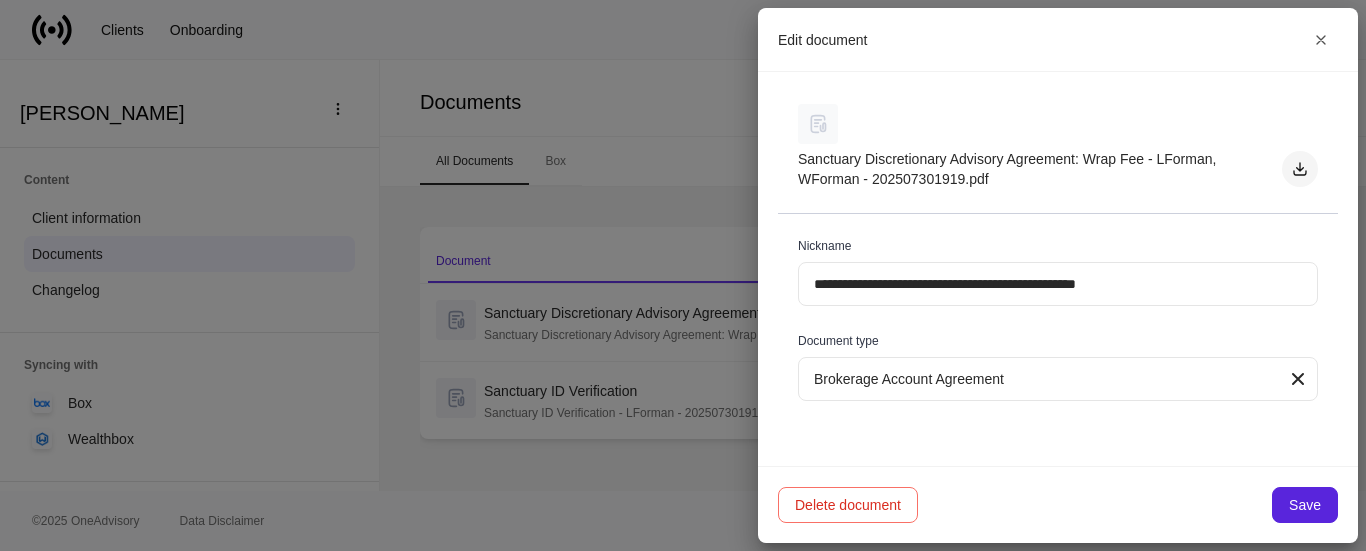 click 